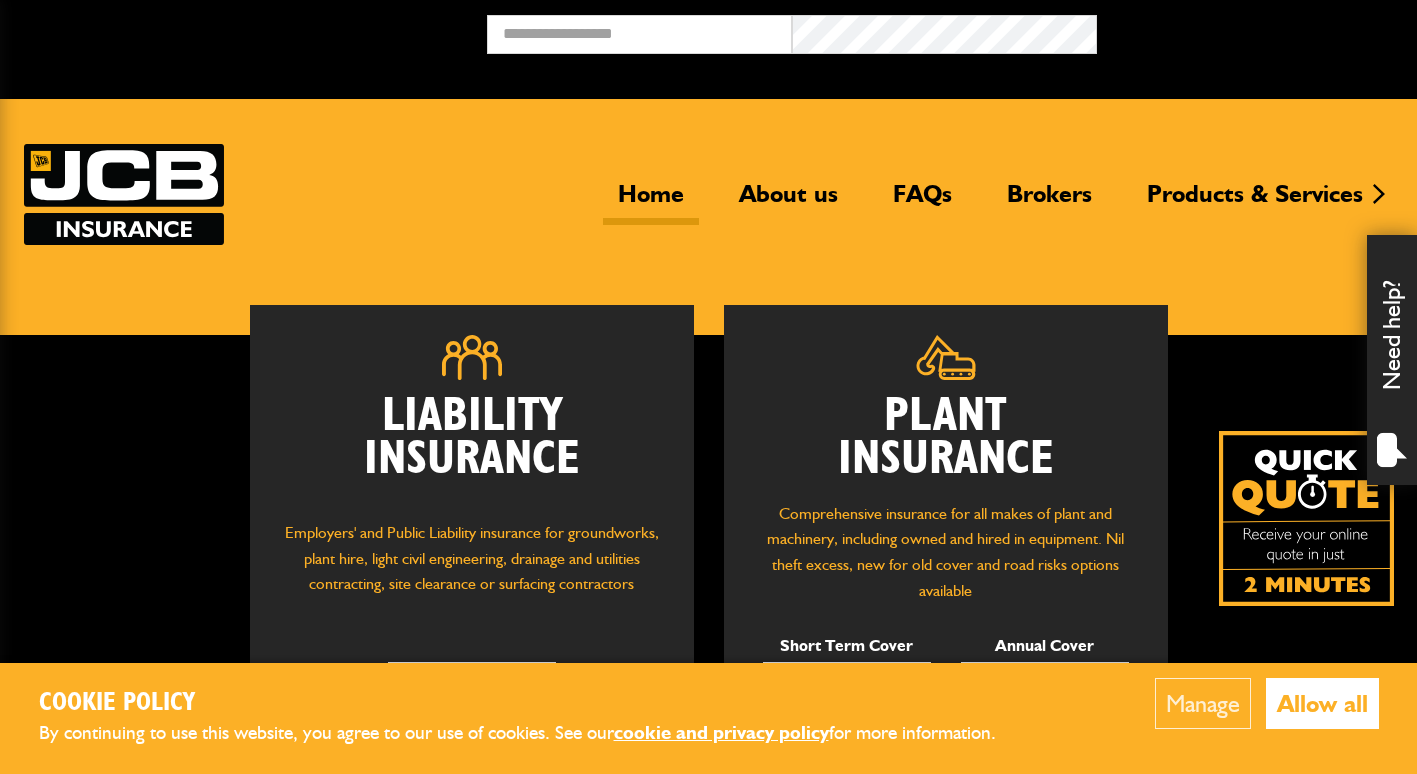scroll, scrollTop: 0, scrollLeft: 0, axis: both 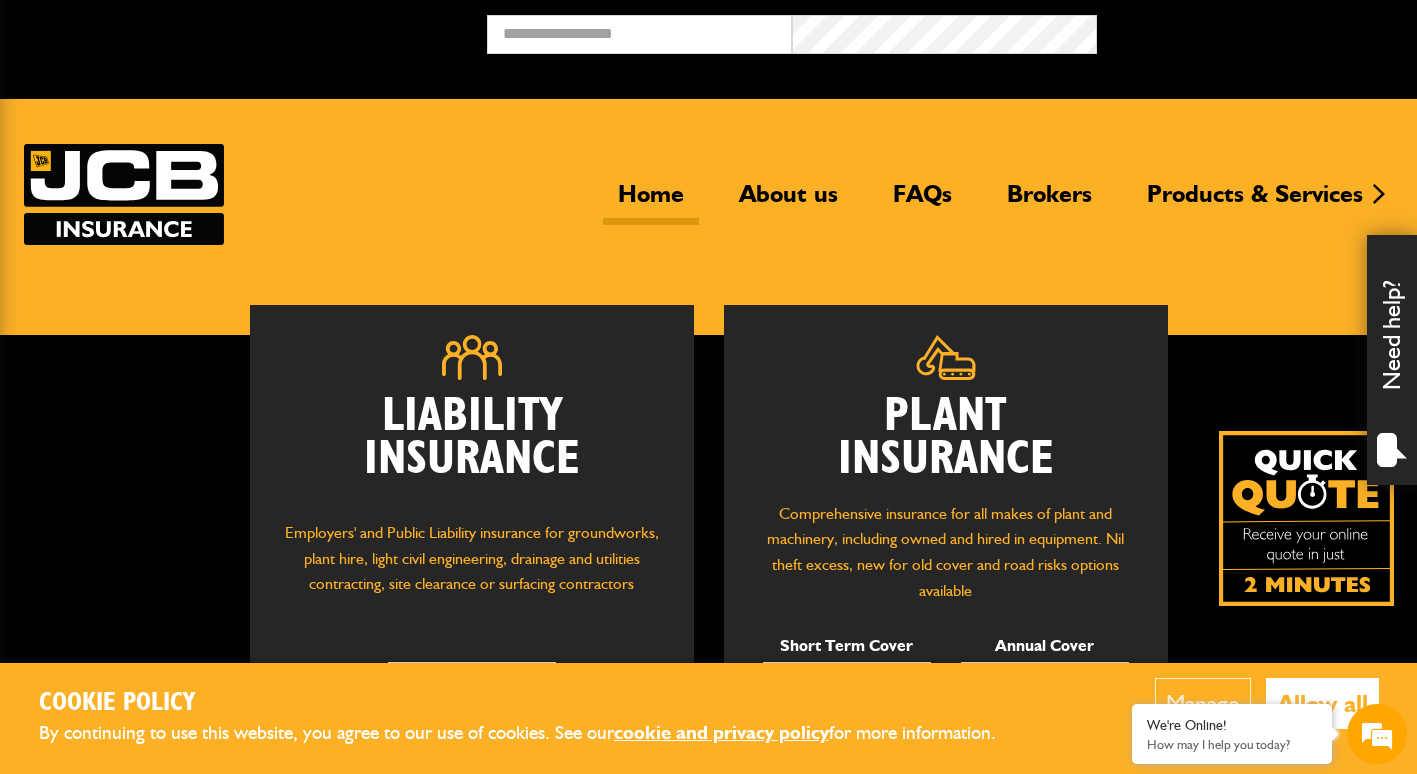 click on "Allow all" at bounding box center [1322, 703] 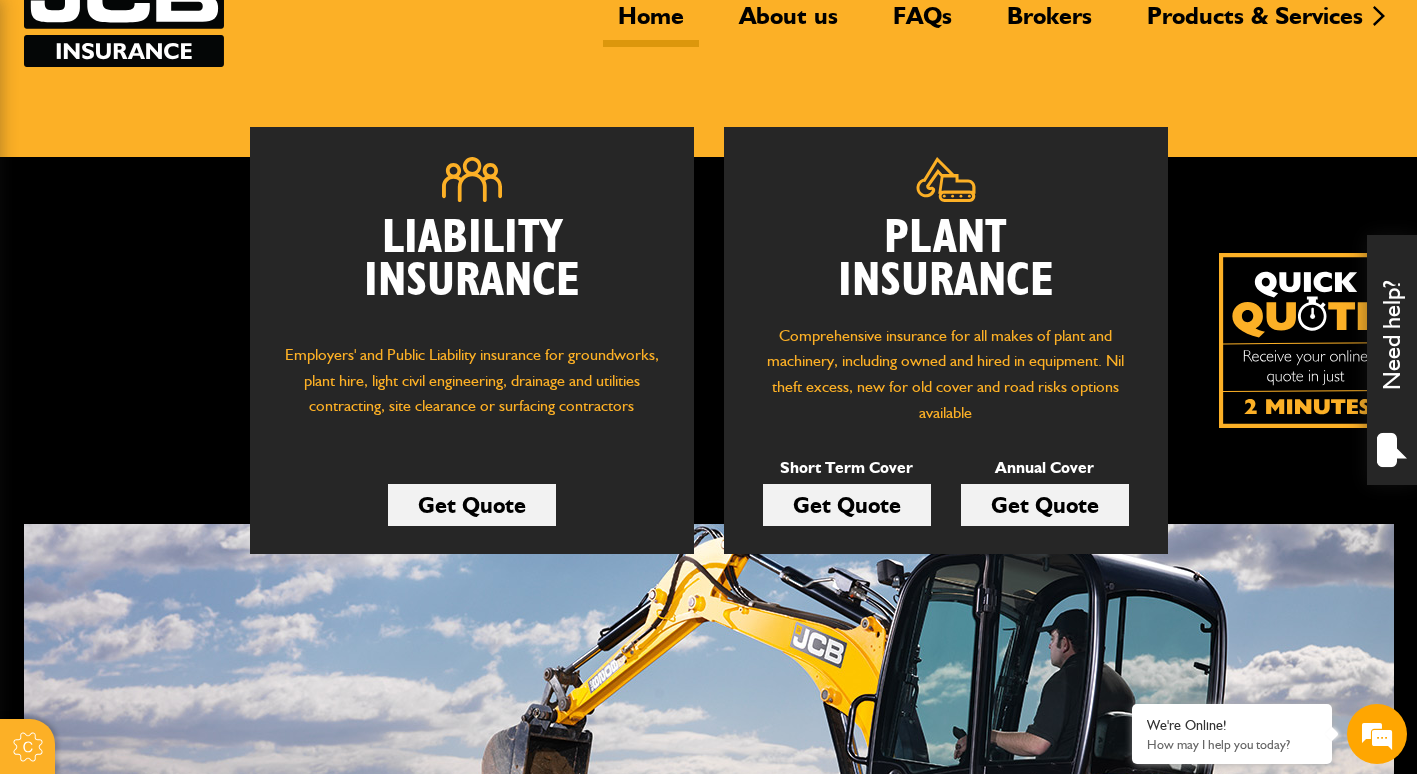scroll, scrollTop: 200, scrollLeft: 0, axis: vertical 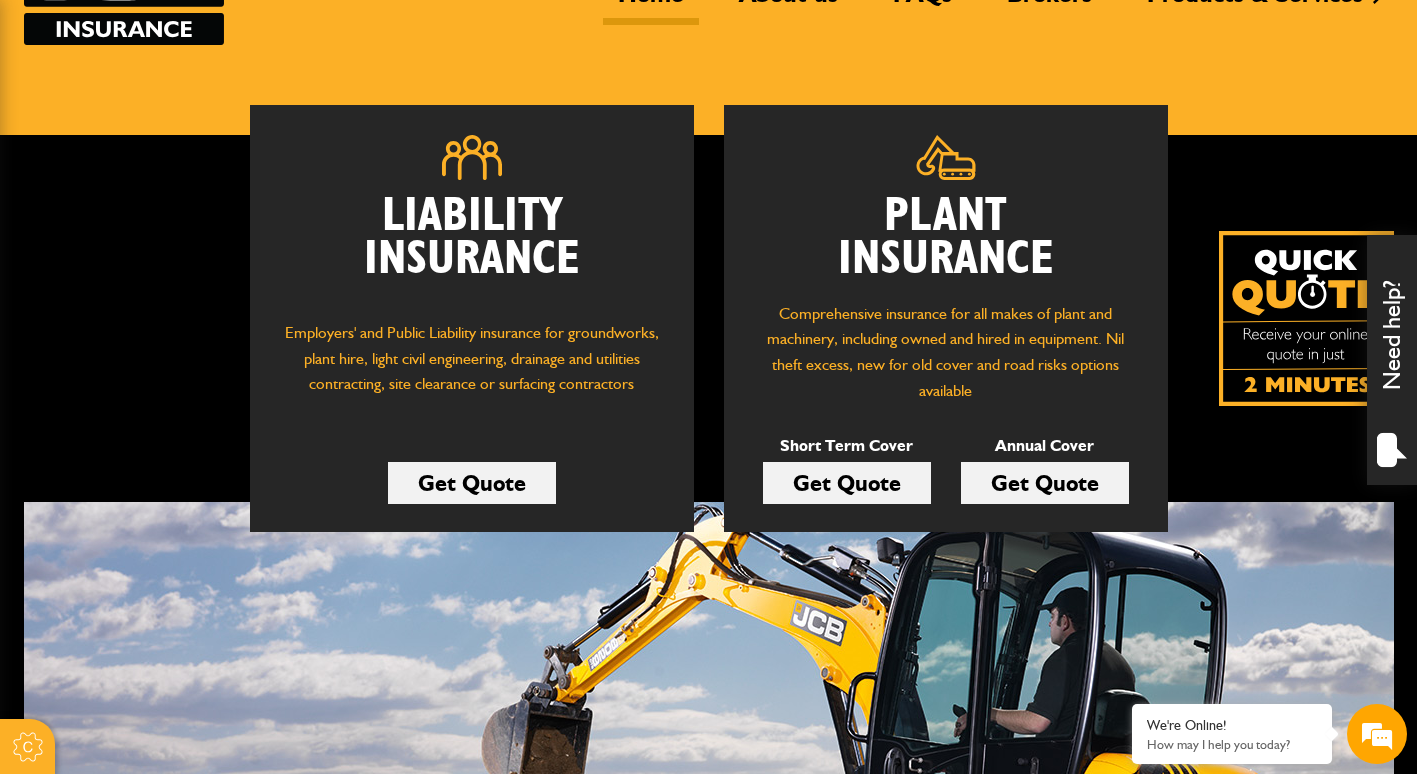 click on "Get Quote" at bounding box center [847, 483] 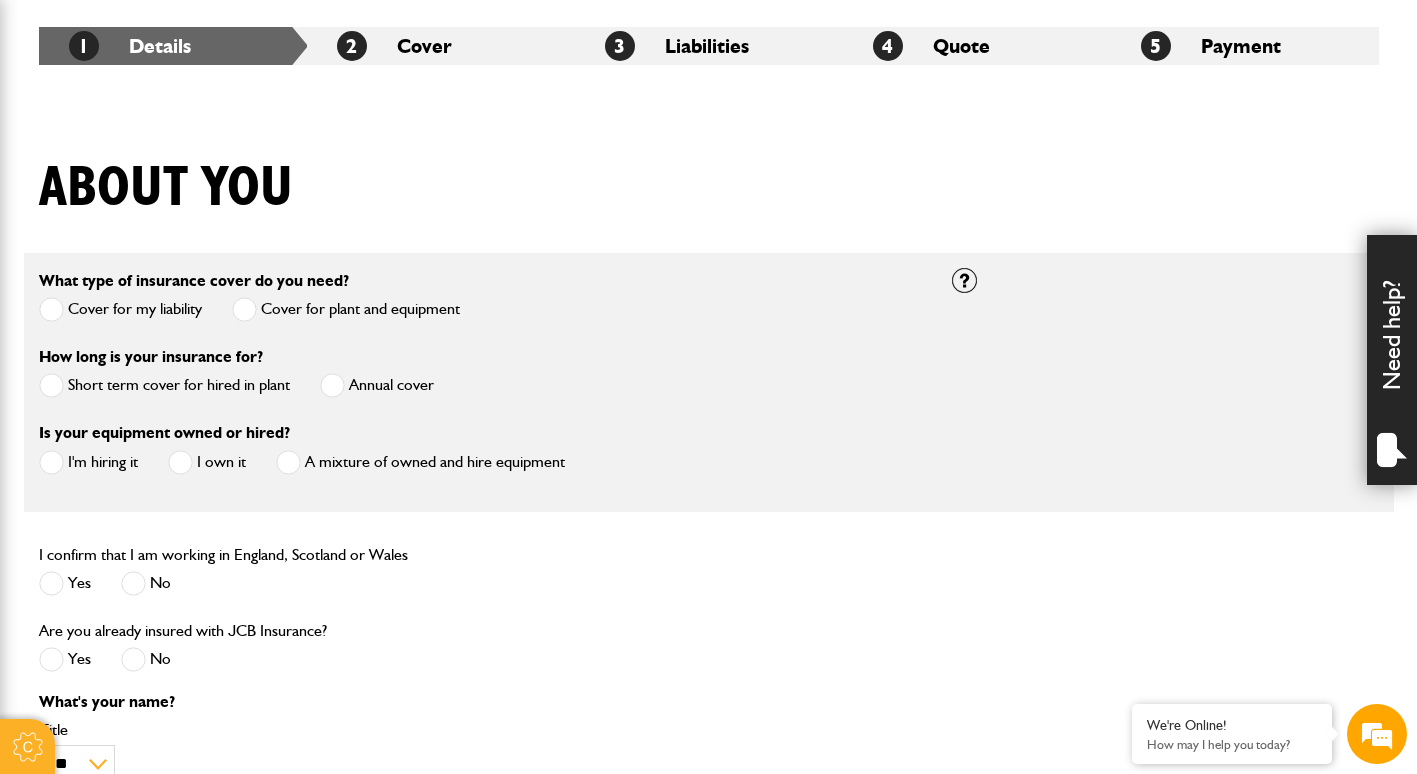 scroll, scrollTop: 400, scrollLeft: 0, axis: vertical 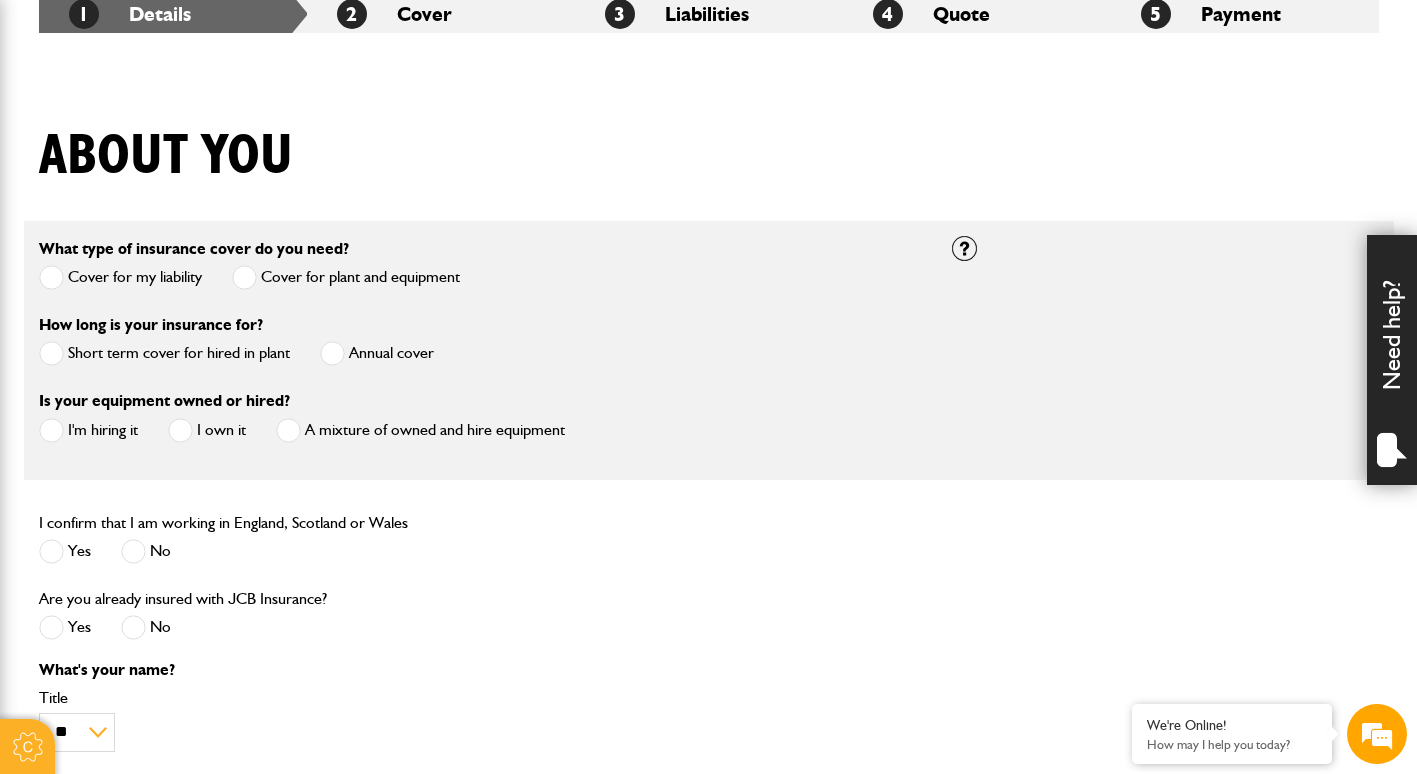 click on "Short term cover for hired in plant" at bounding box center (164, 353) 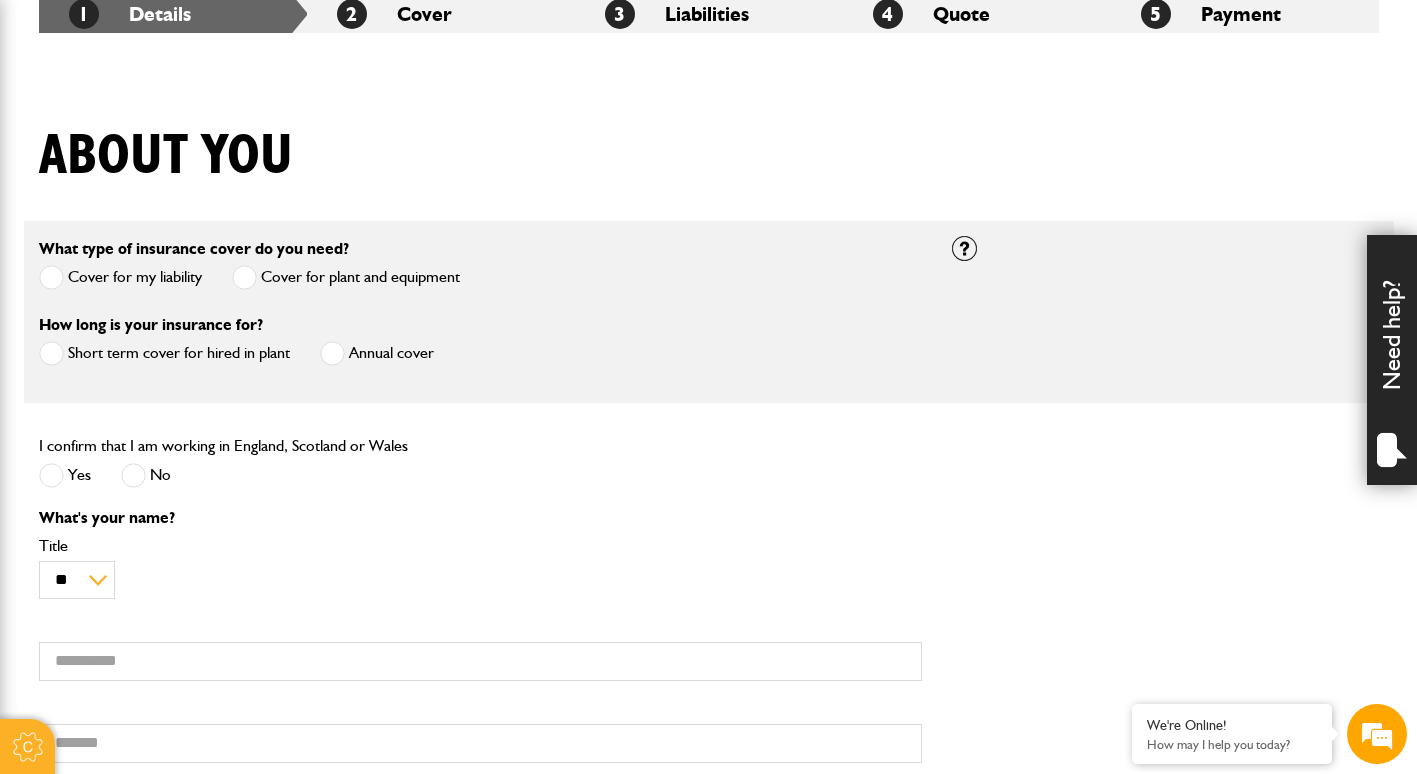 scroll, scrollTop: 500, scrollLeft: 0, axis: vertical 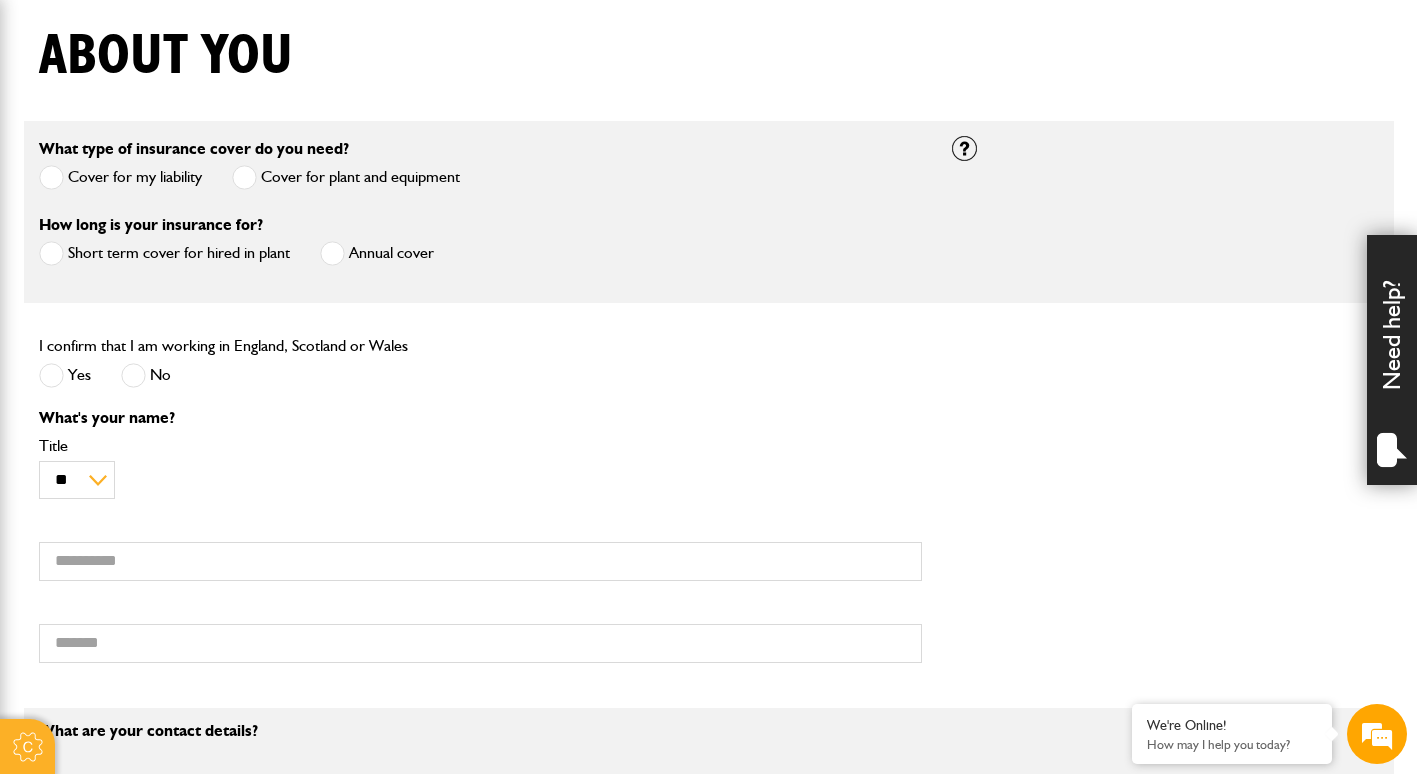 click at bounding box center [51, 375] 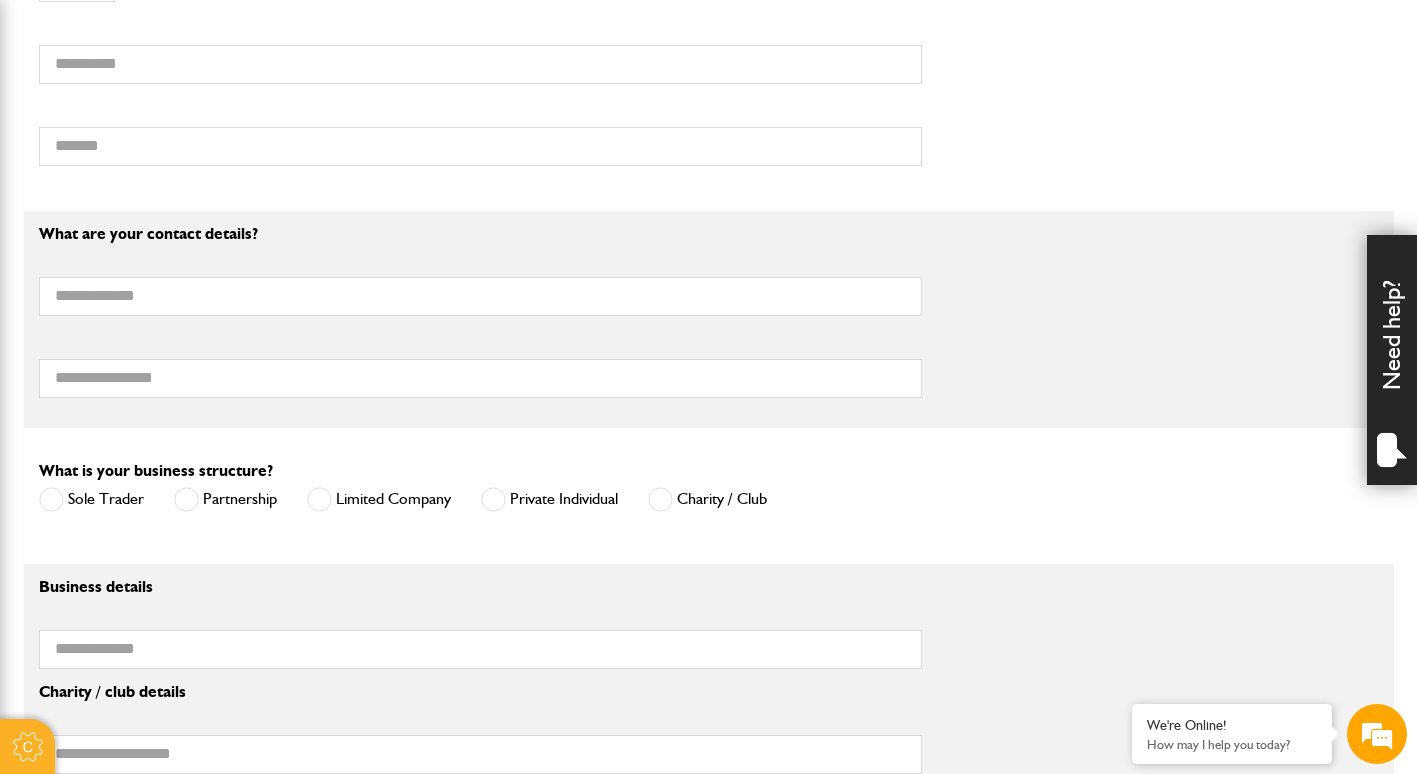 scroll, scrollTop: 1000, scrollLeft: 0, axis: vertical 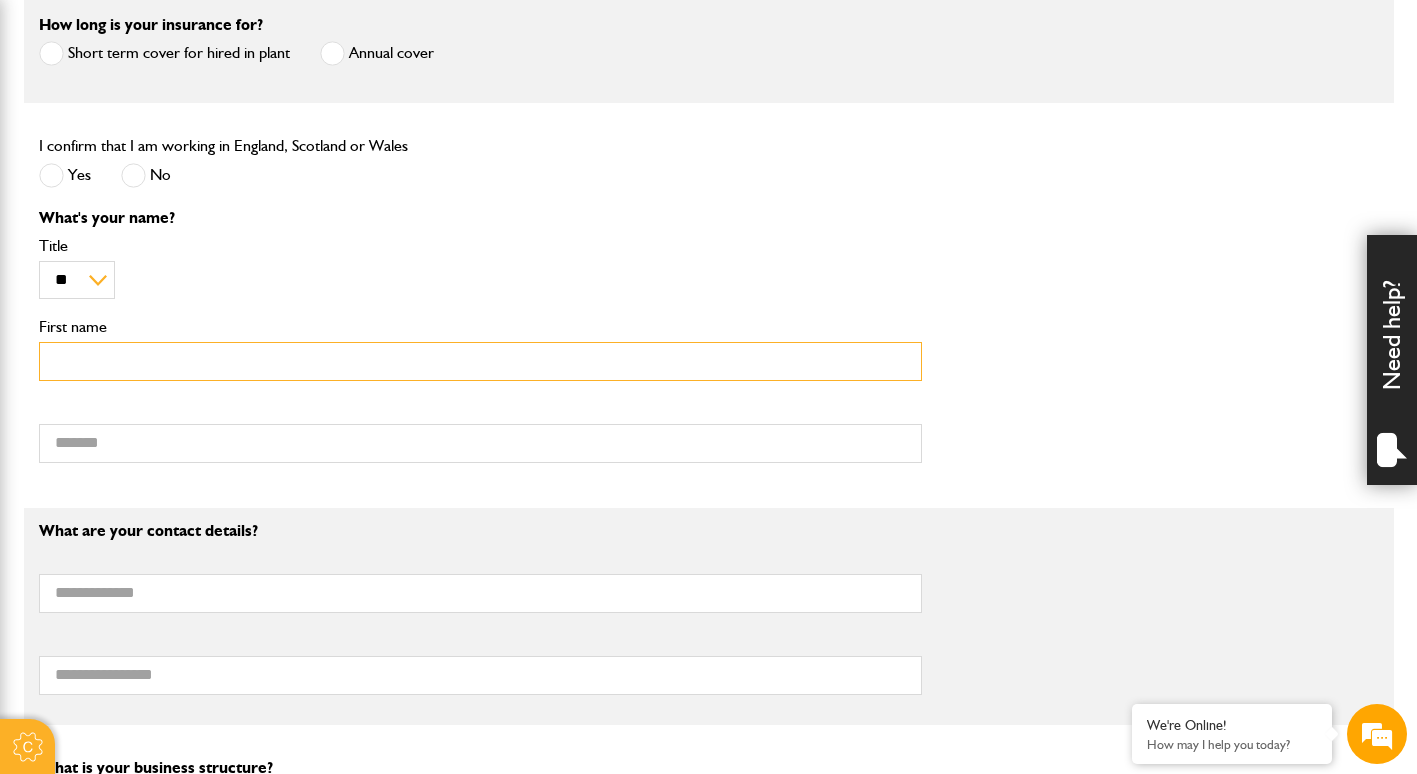 click on "First name" at bounding box center (480, 361) 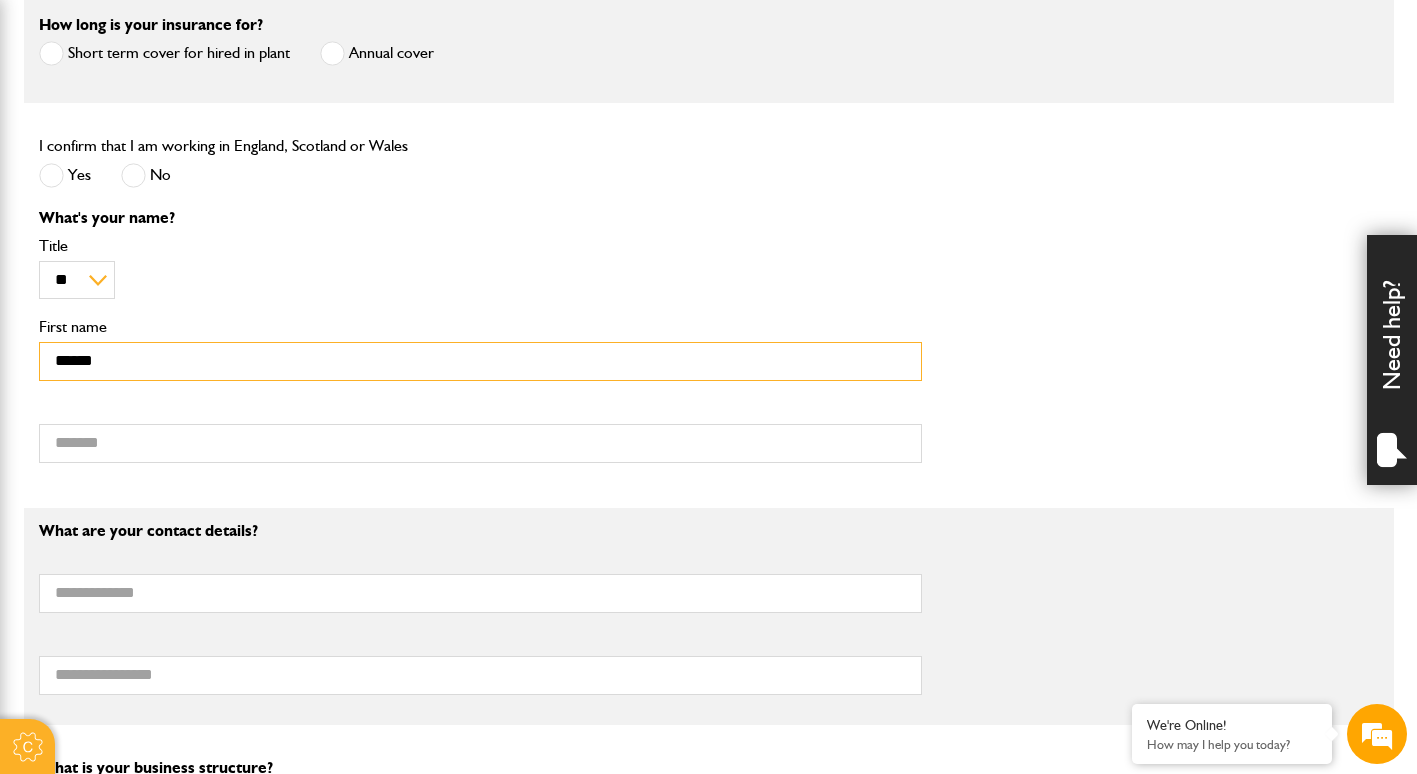 type on "******" 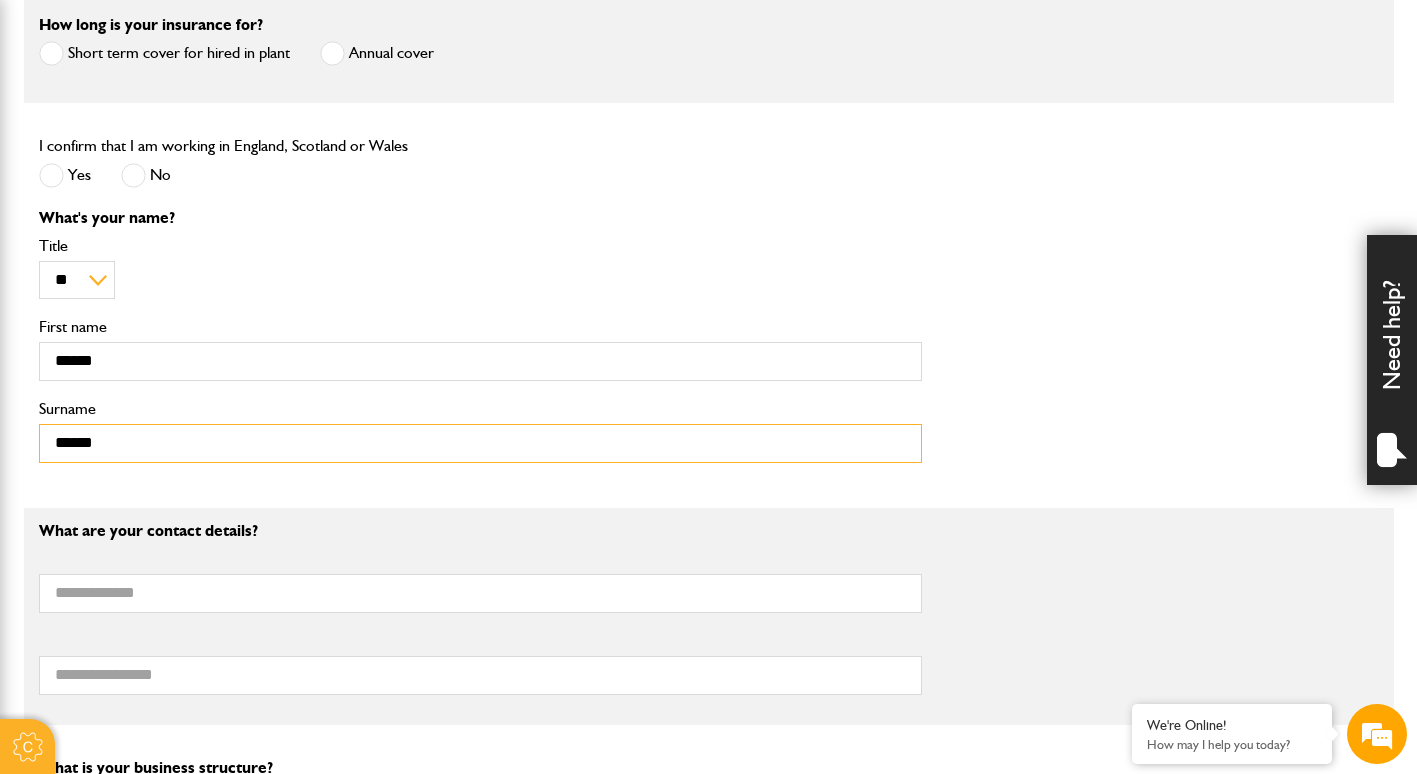 type on "******" 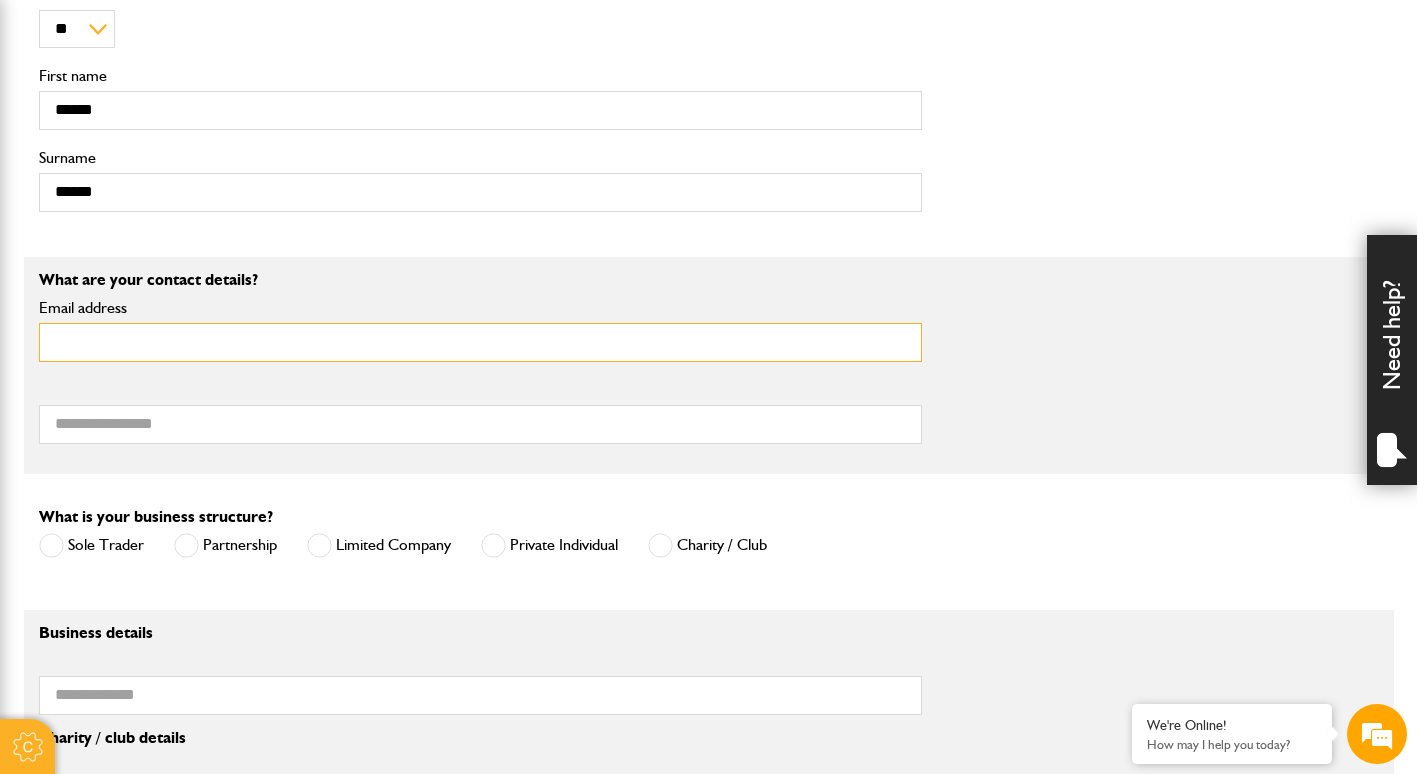scroll, scrollTop: 1000, scrollLeft: 0, axis: vertical 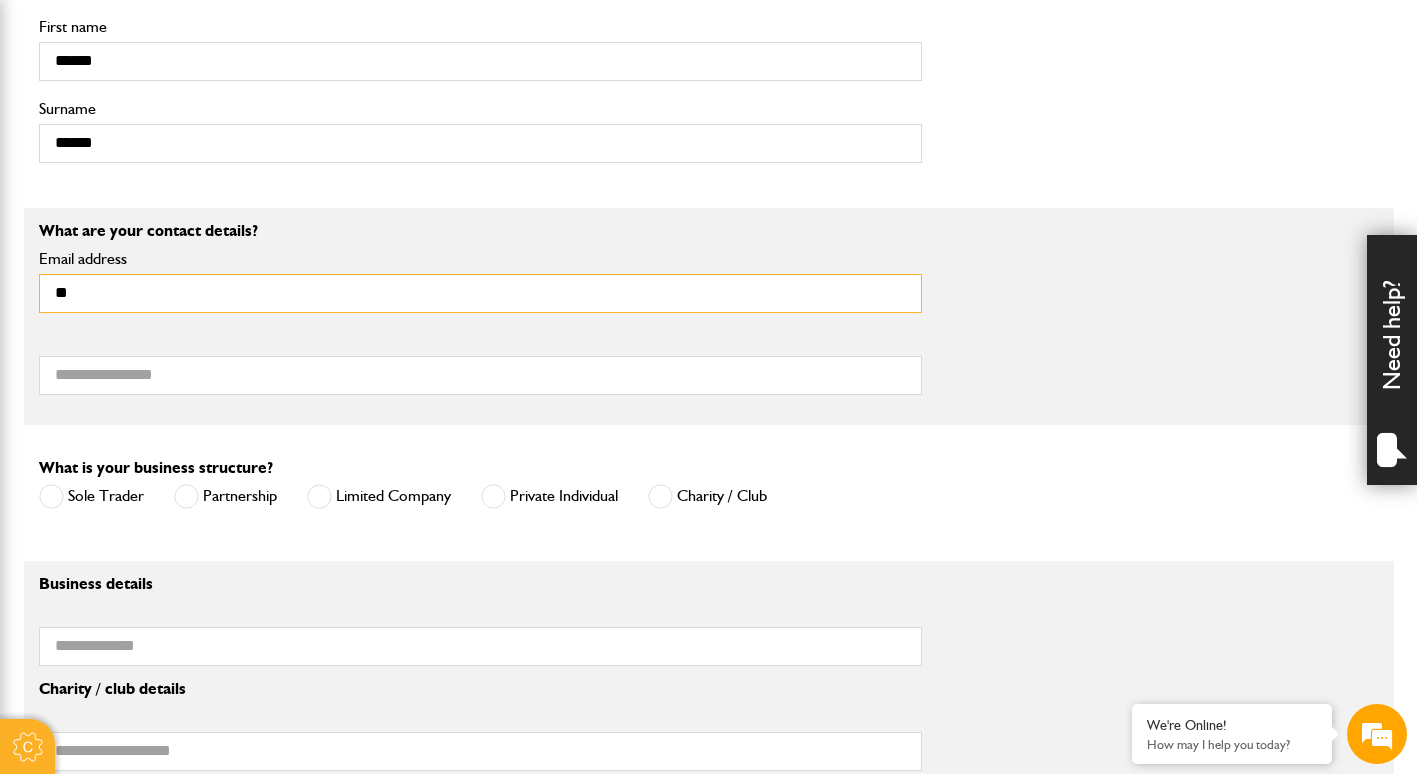 type on "*" 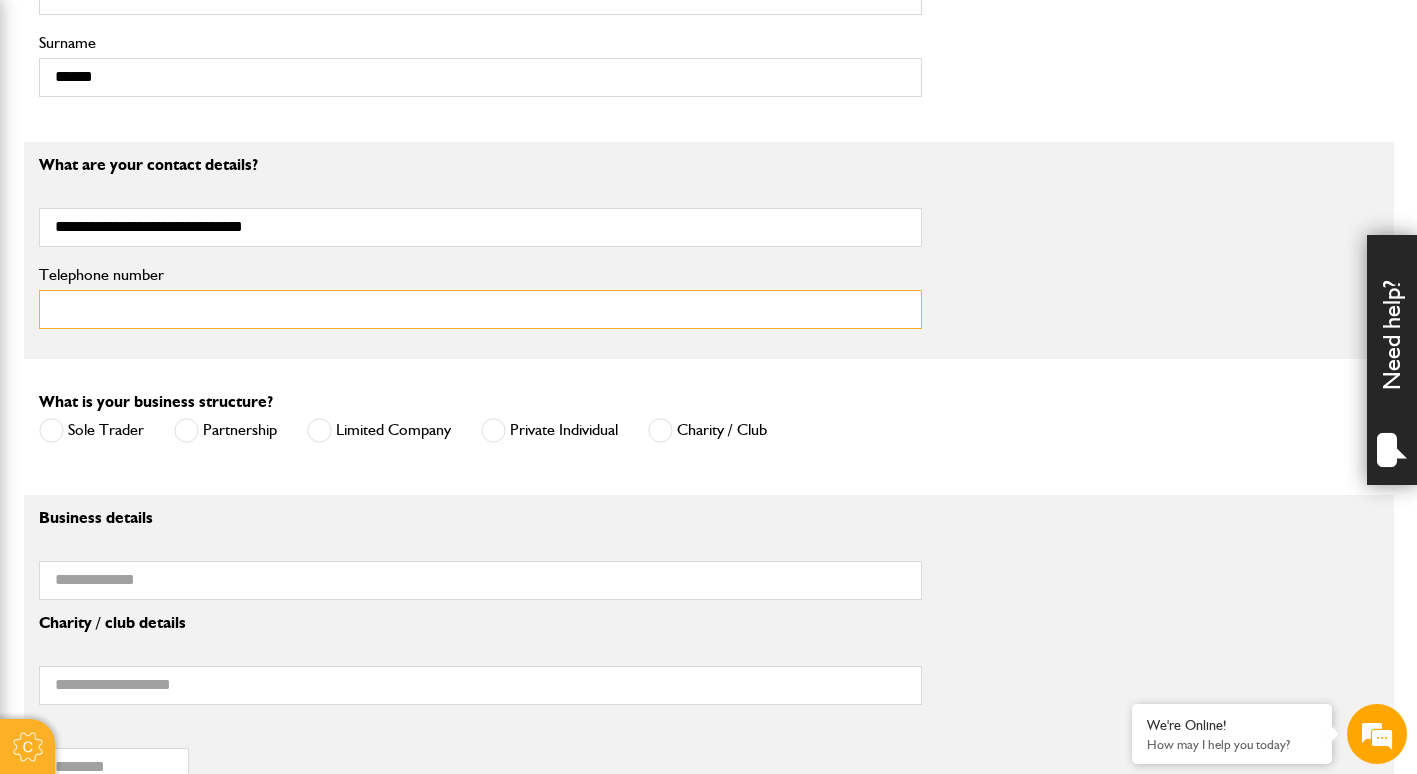 scroll, scrollTop: 1100, scrollLeft: 0, axis: vertical 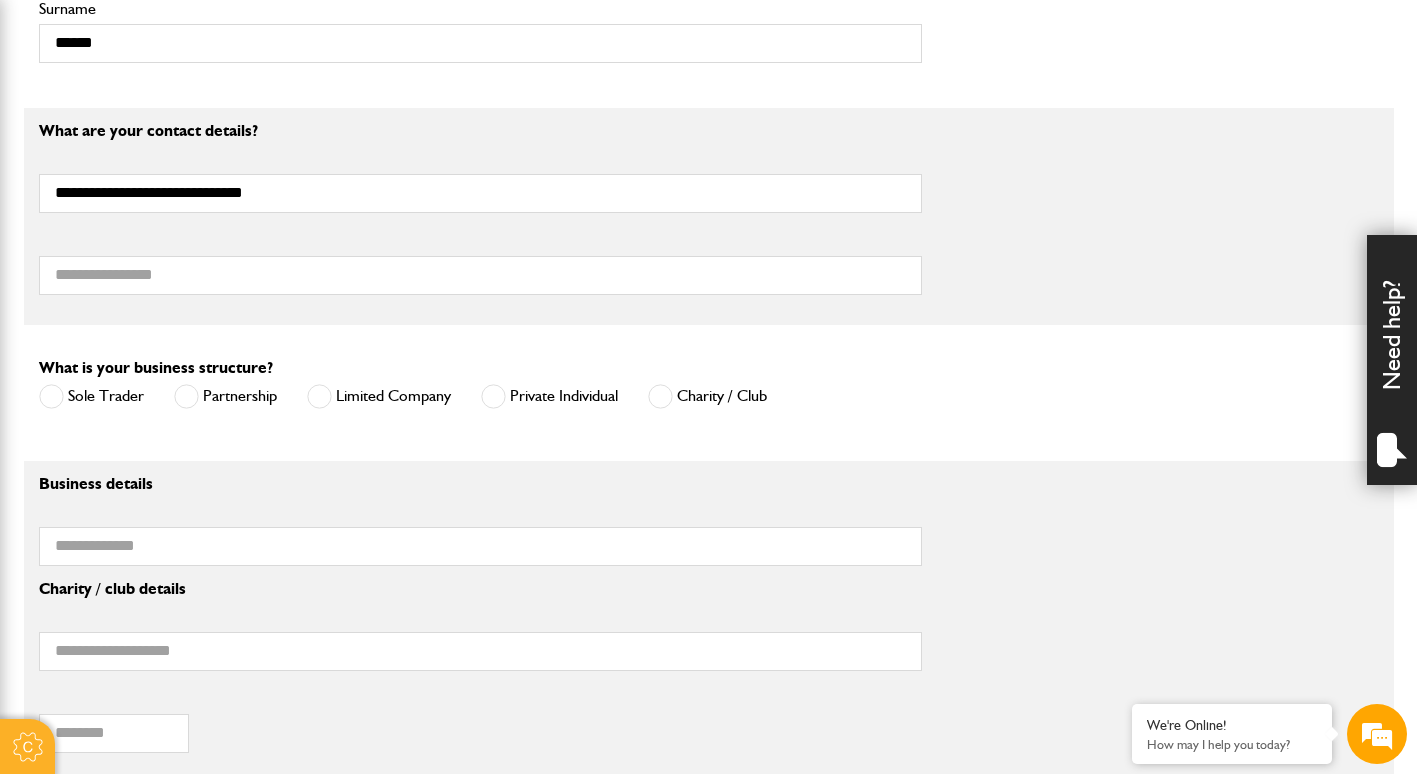 click at bounding box center (660, 396) 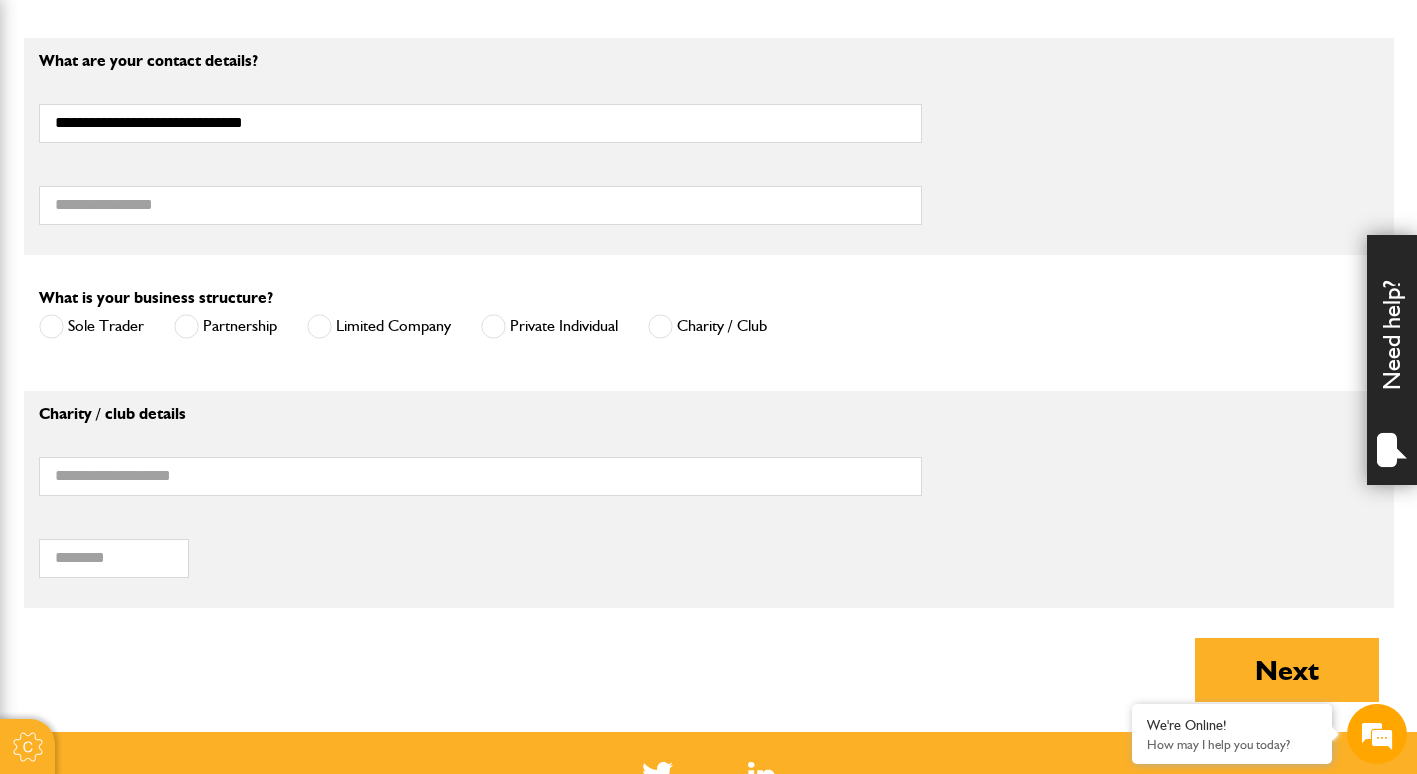 scroll, scrollTop: 1200, scrollLeft: 0, axis: vertical 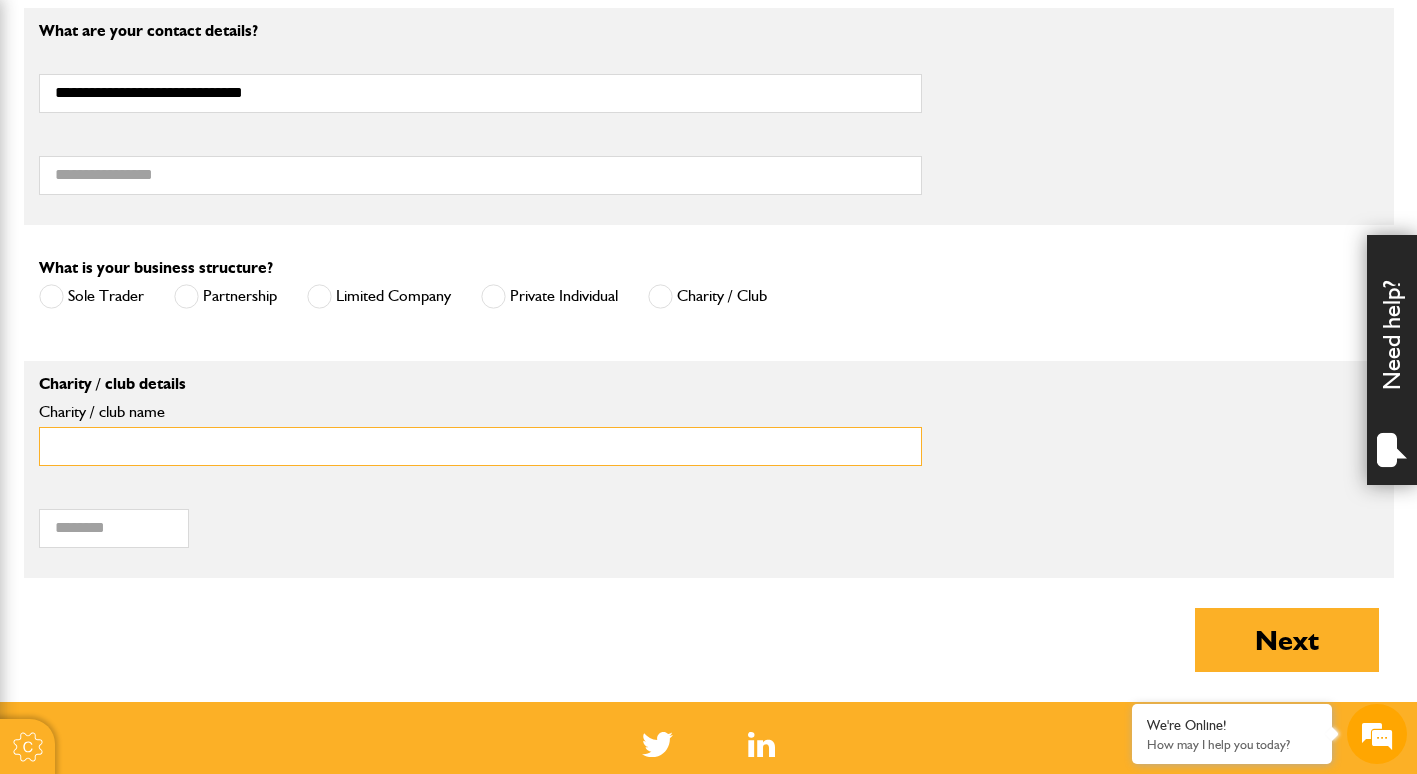 click on "Charity / club name" at bounding box center (480, 446) 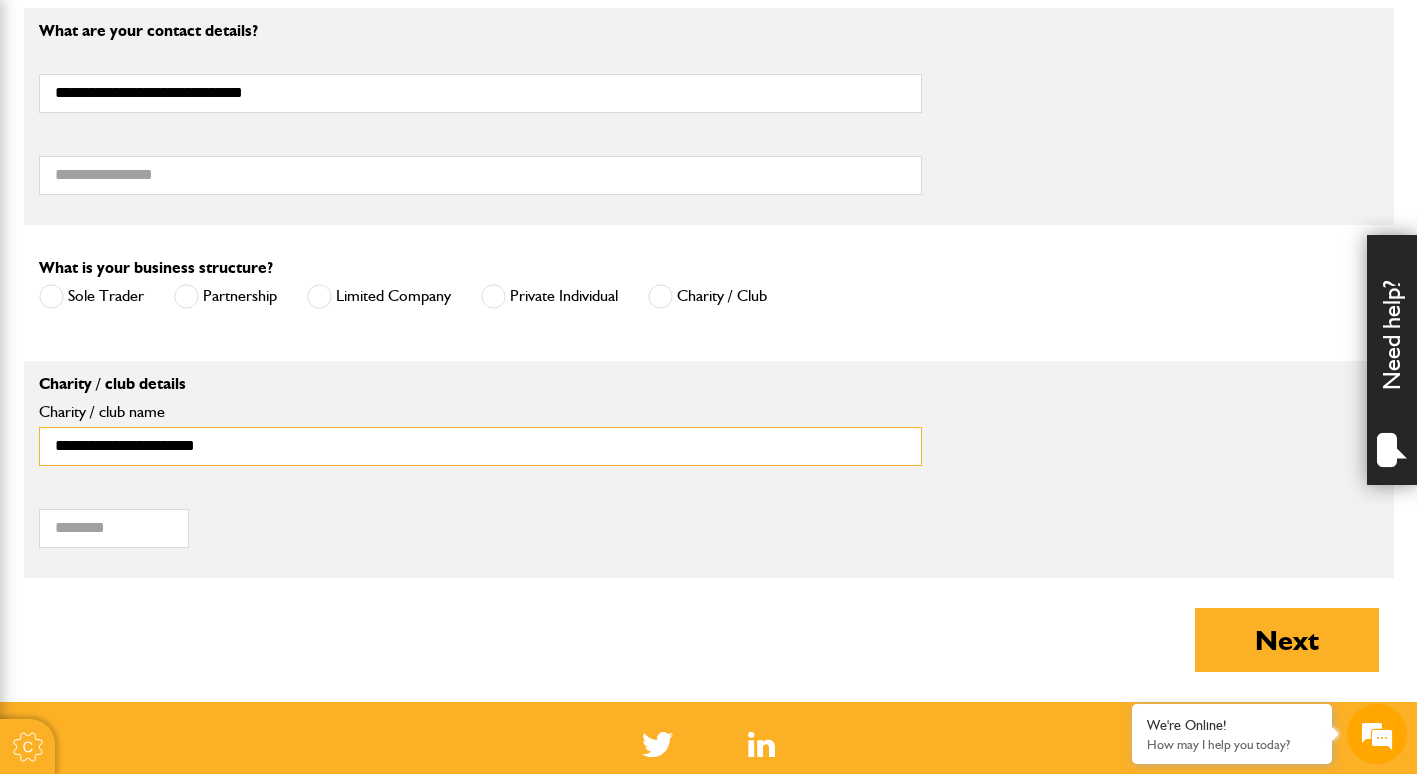 type on "**********" 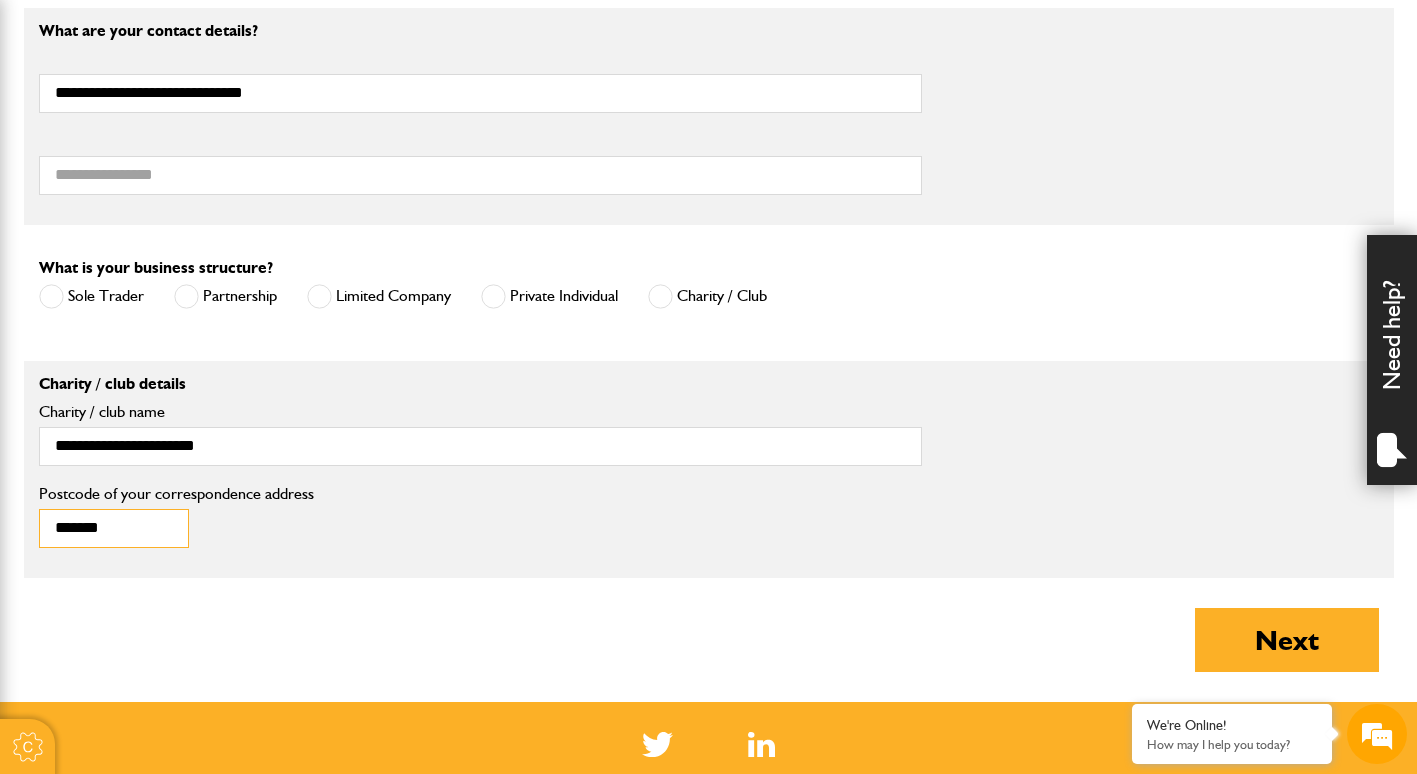 type on "*******" 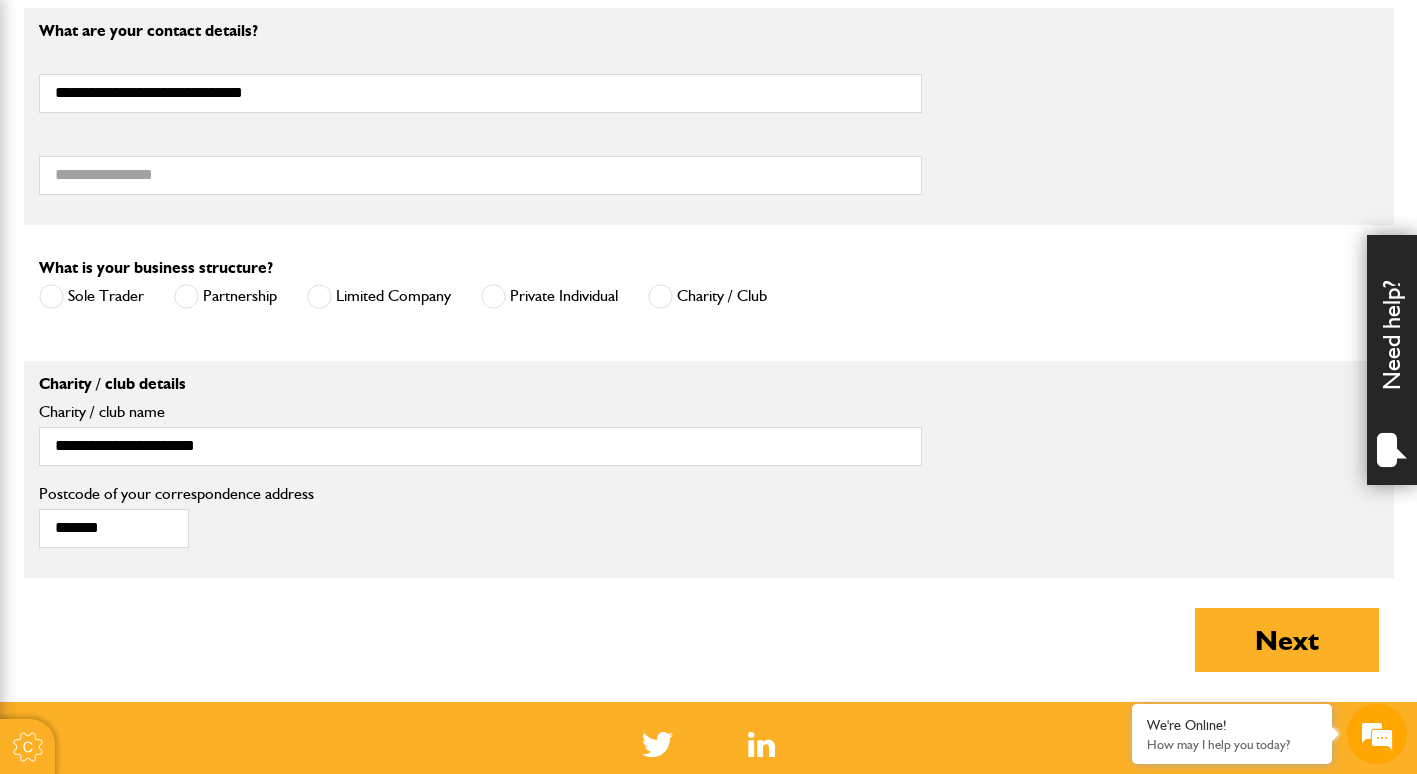type 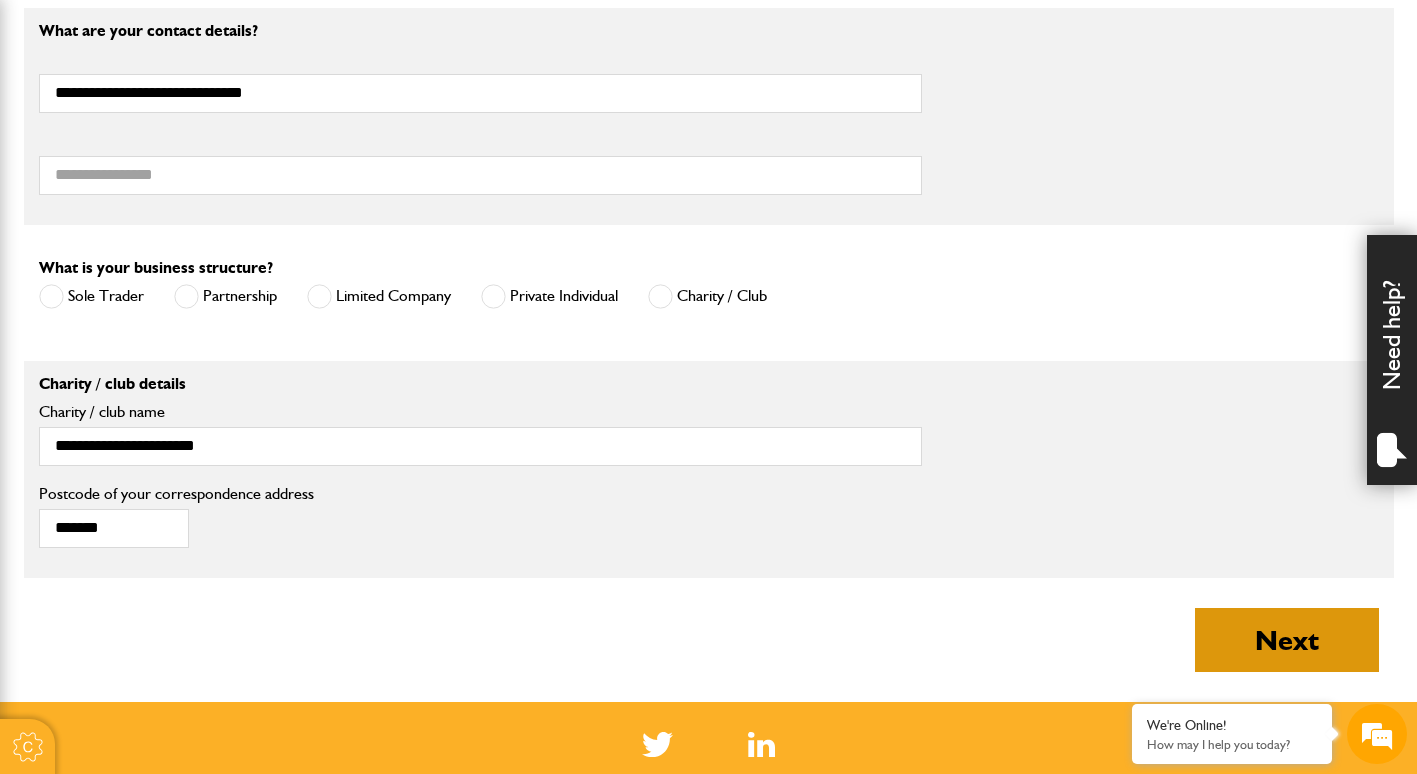 click on "Next" at bounding box center [1287, 640] 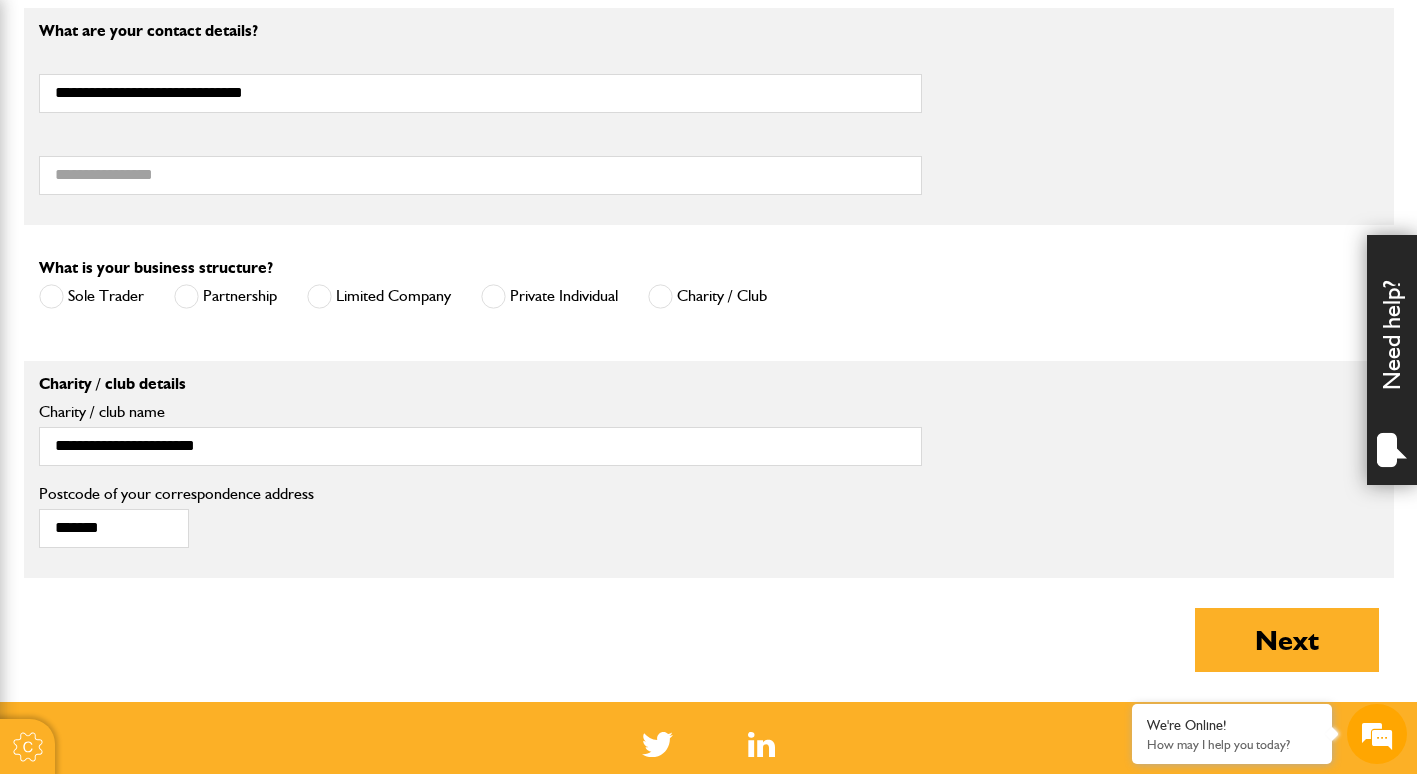 type on "*********" 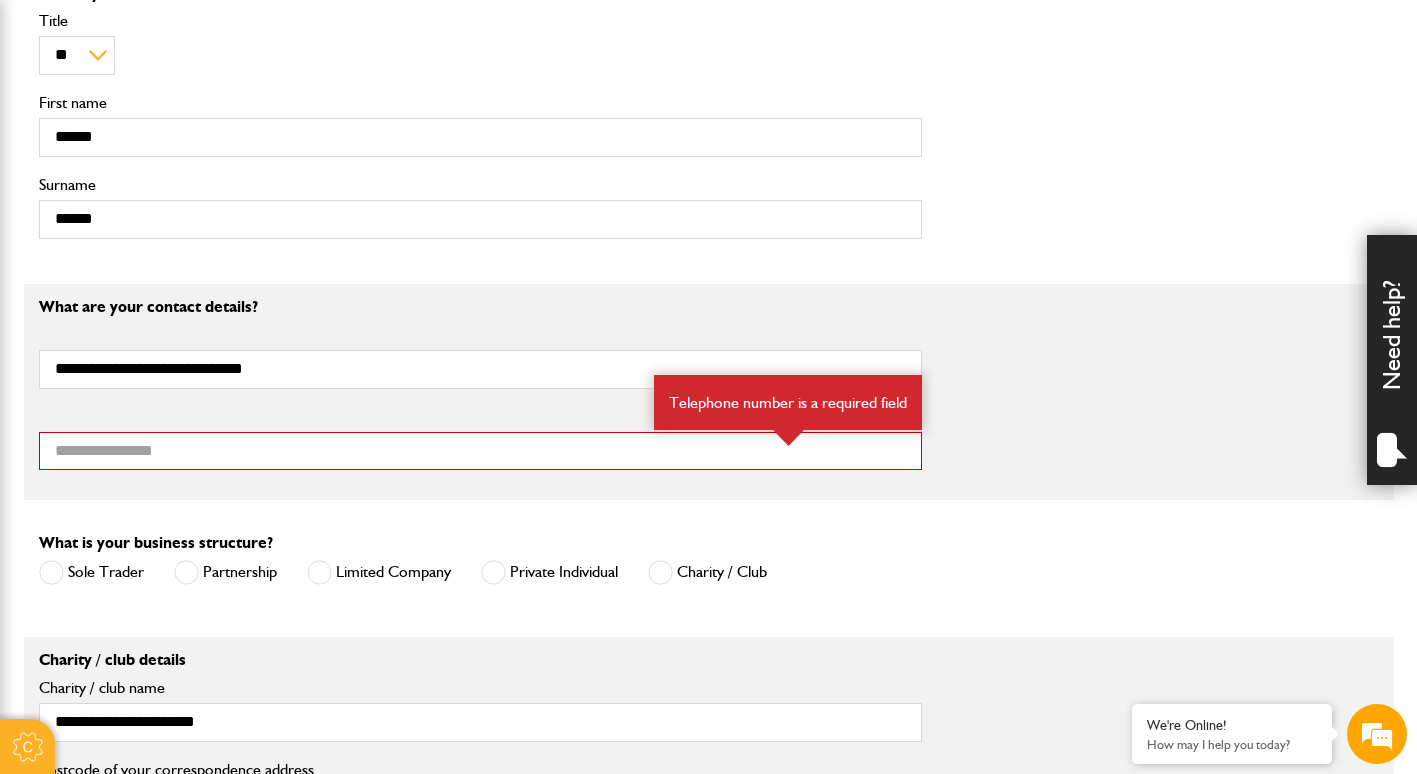 scroll, scrollTop: 1100, scrollLeft: 0, axis: vertical 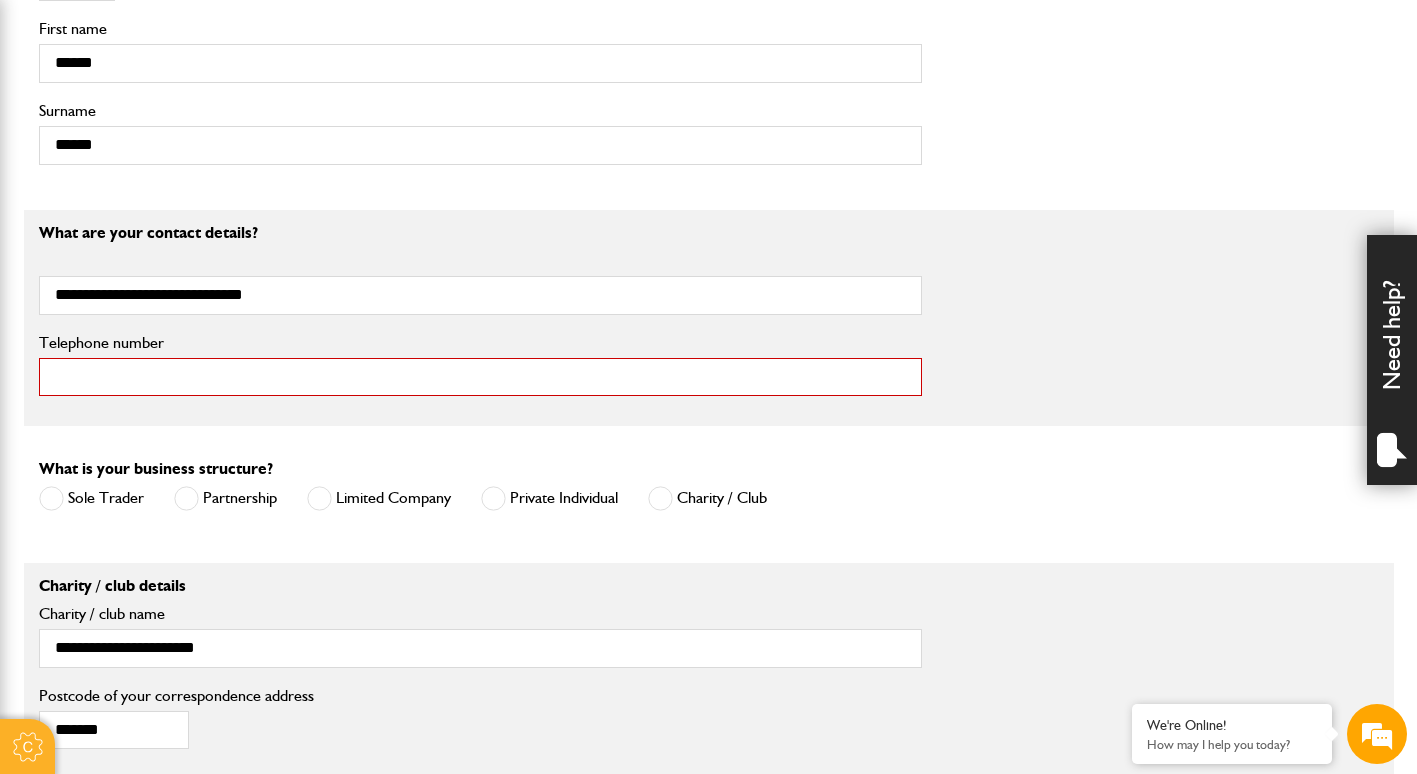 click on "Telephone number" at bounding box center [480, 377] 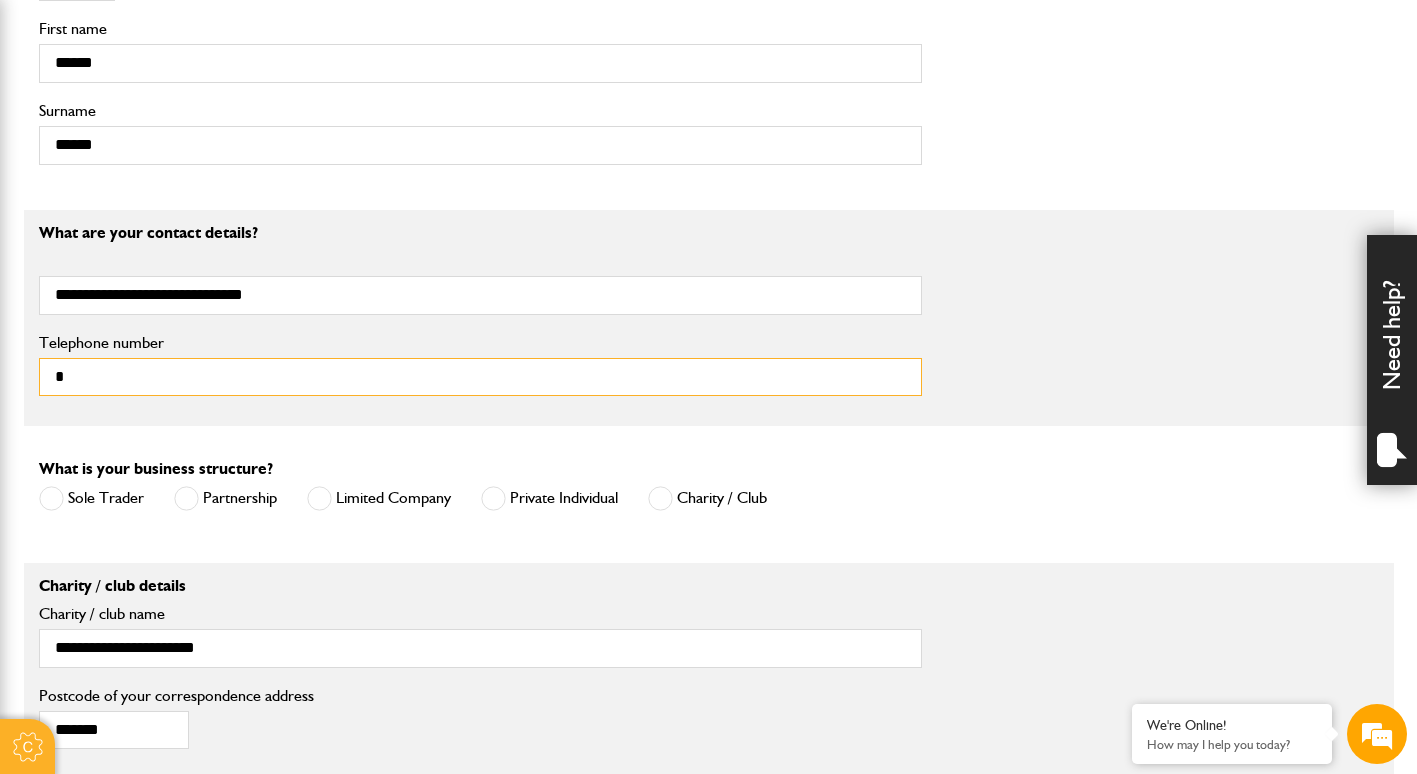 type on "**********" 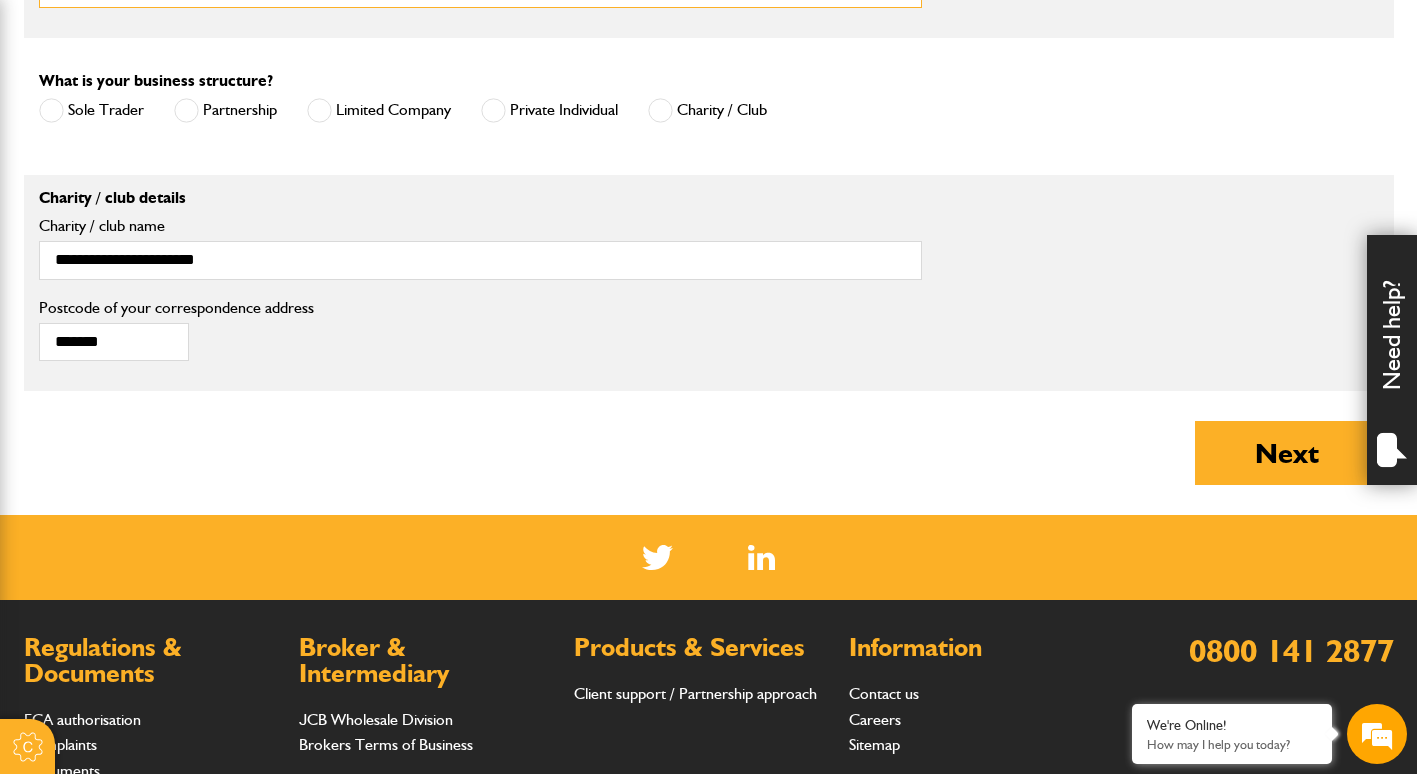 scroll, scrollTop: 1500, scrollLeft: 0, axis: vertical 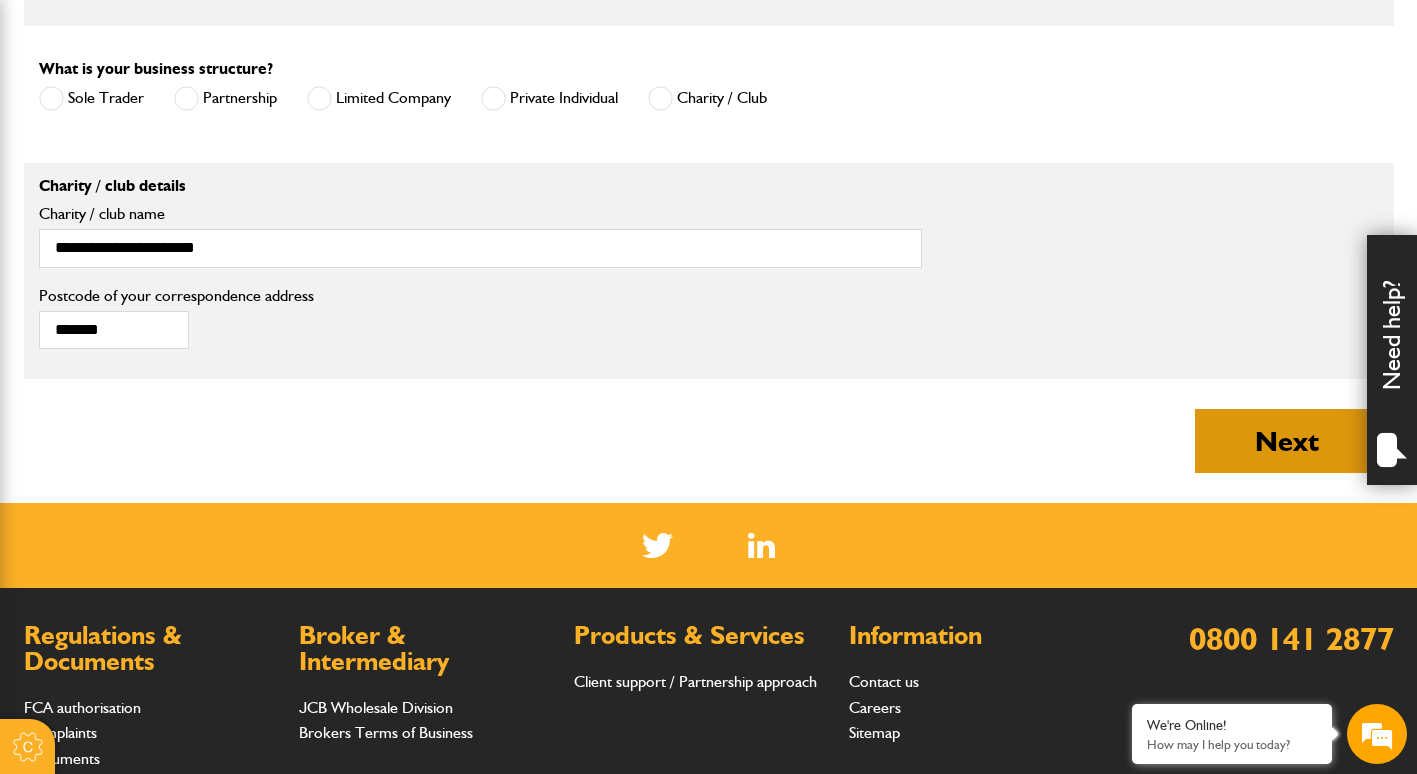 click on "Next" at bounding box center (1287, 441) 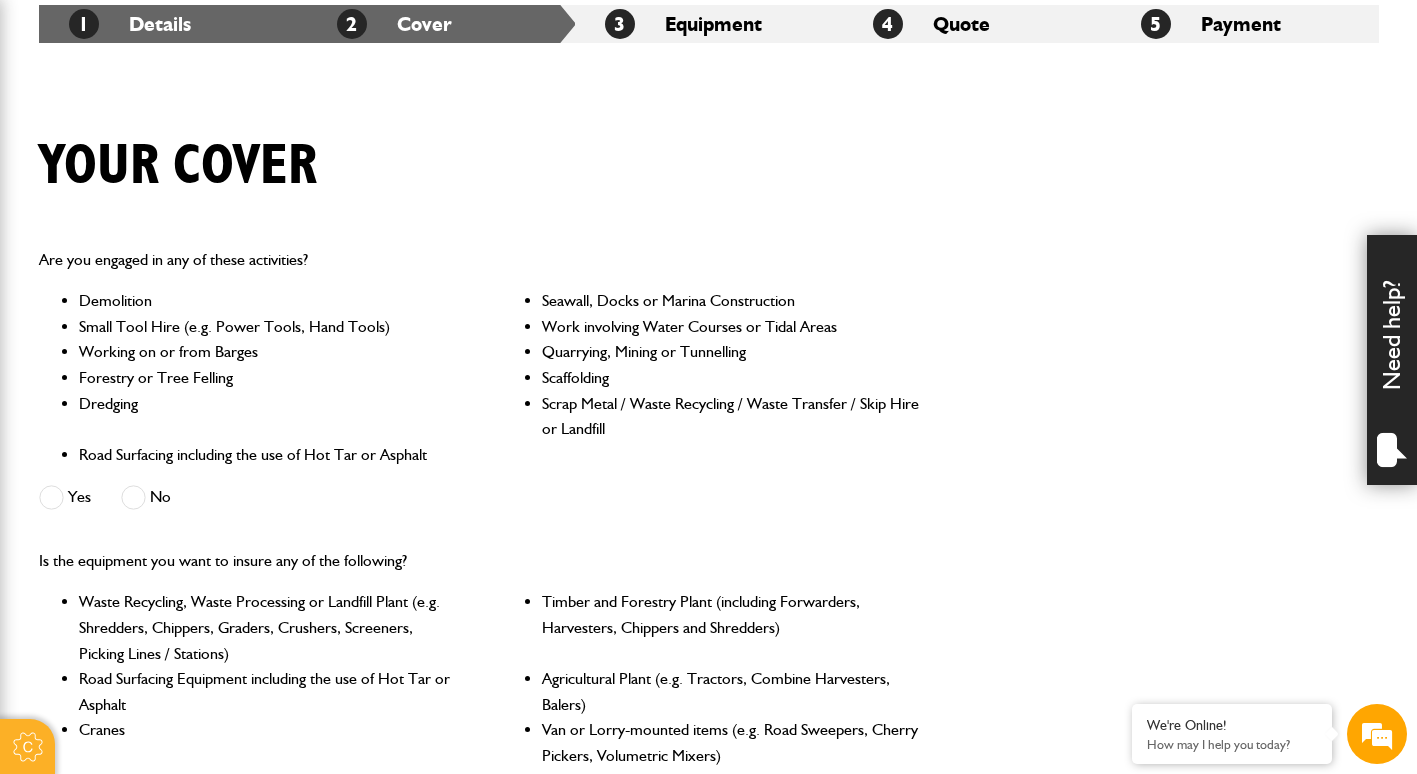 scroll, scrollTop: 400, scrollLeft: 0, axis: vertical 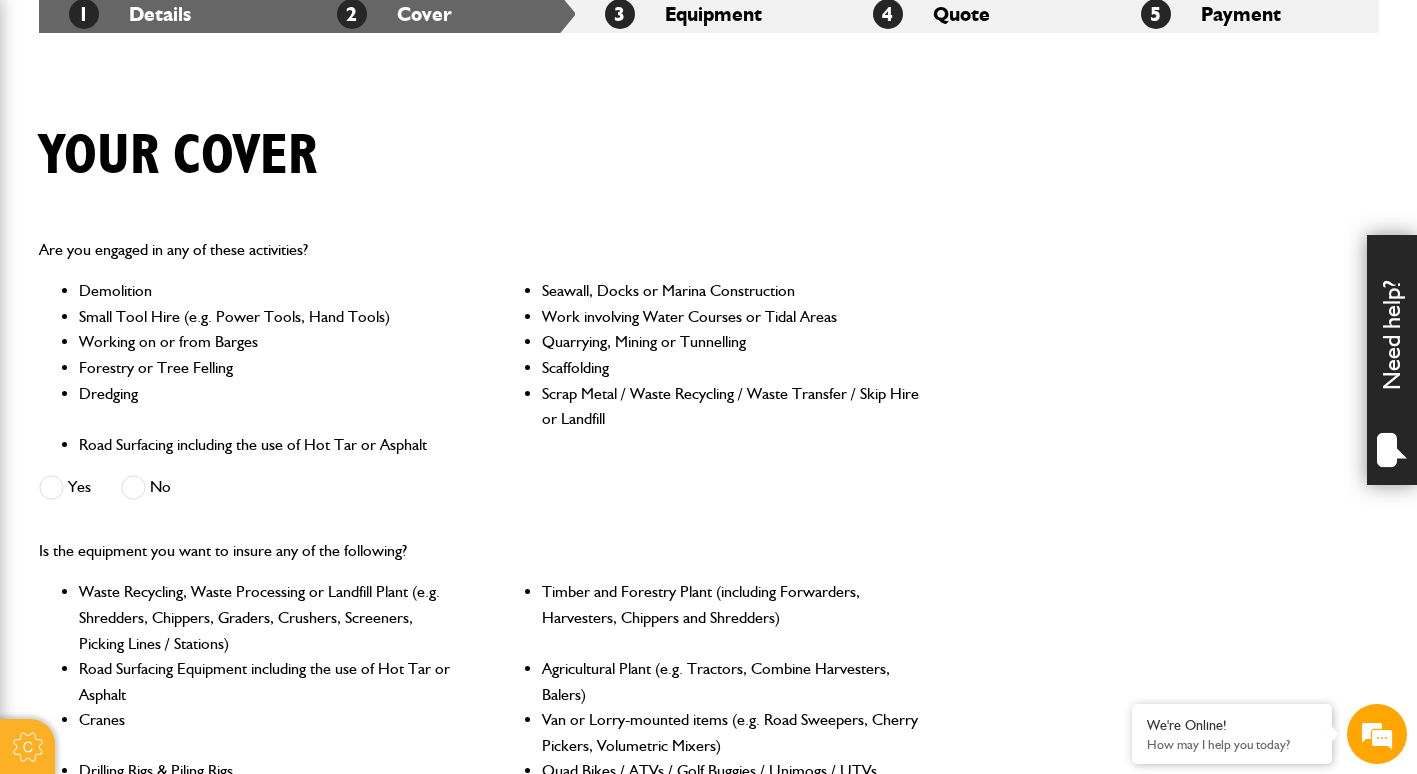 click at bounding box center (133, 487) 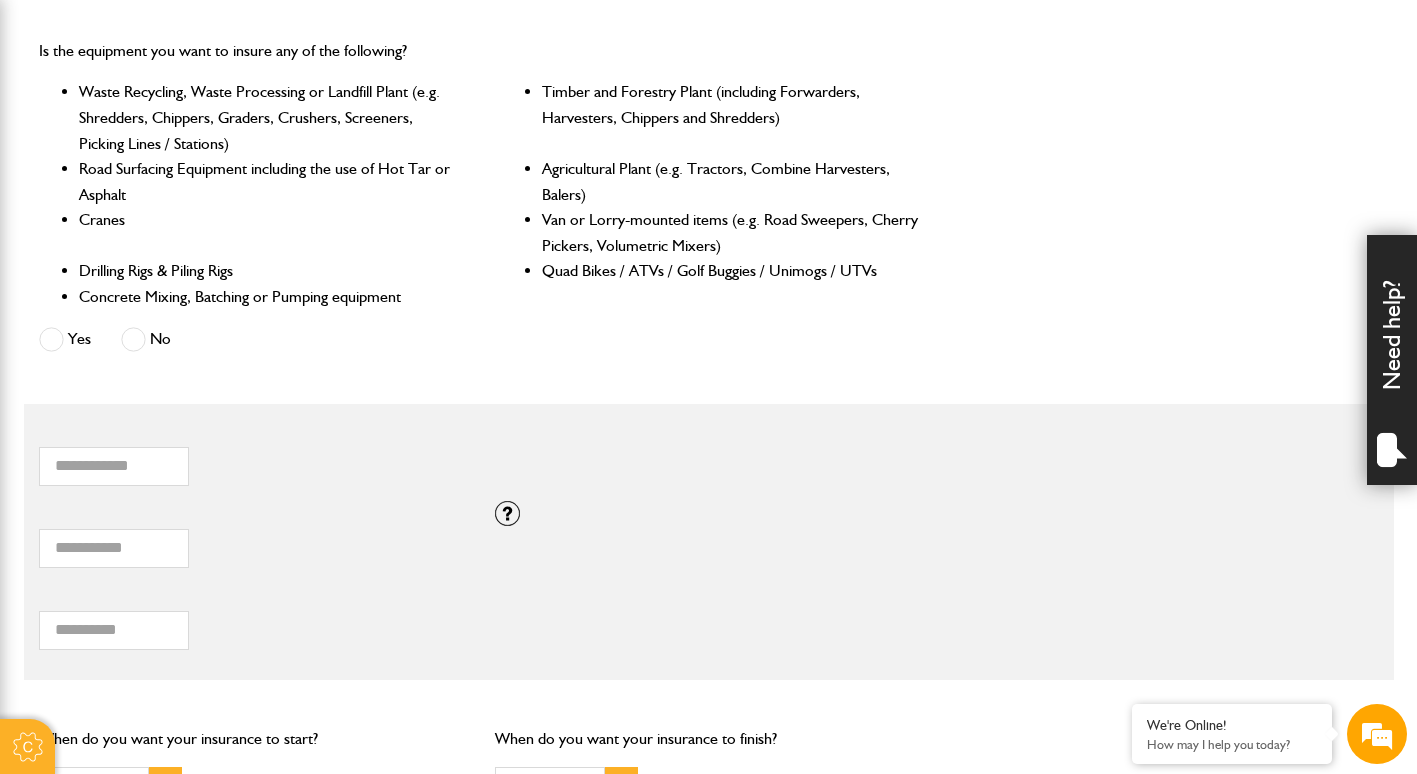 scroll, scrollTop: 800, scrollLeft: 0, axis: vertical 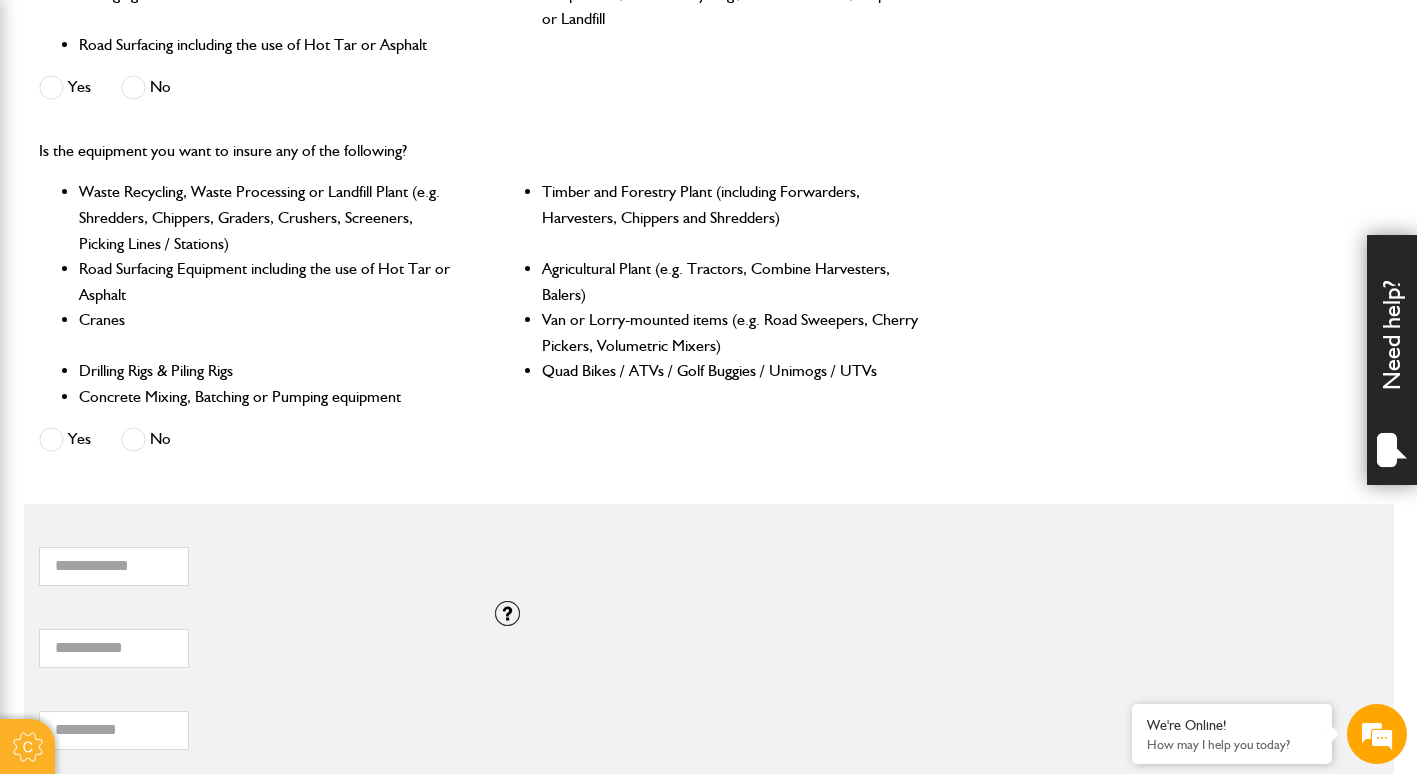 click at bounding box center (51, 439) 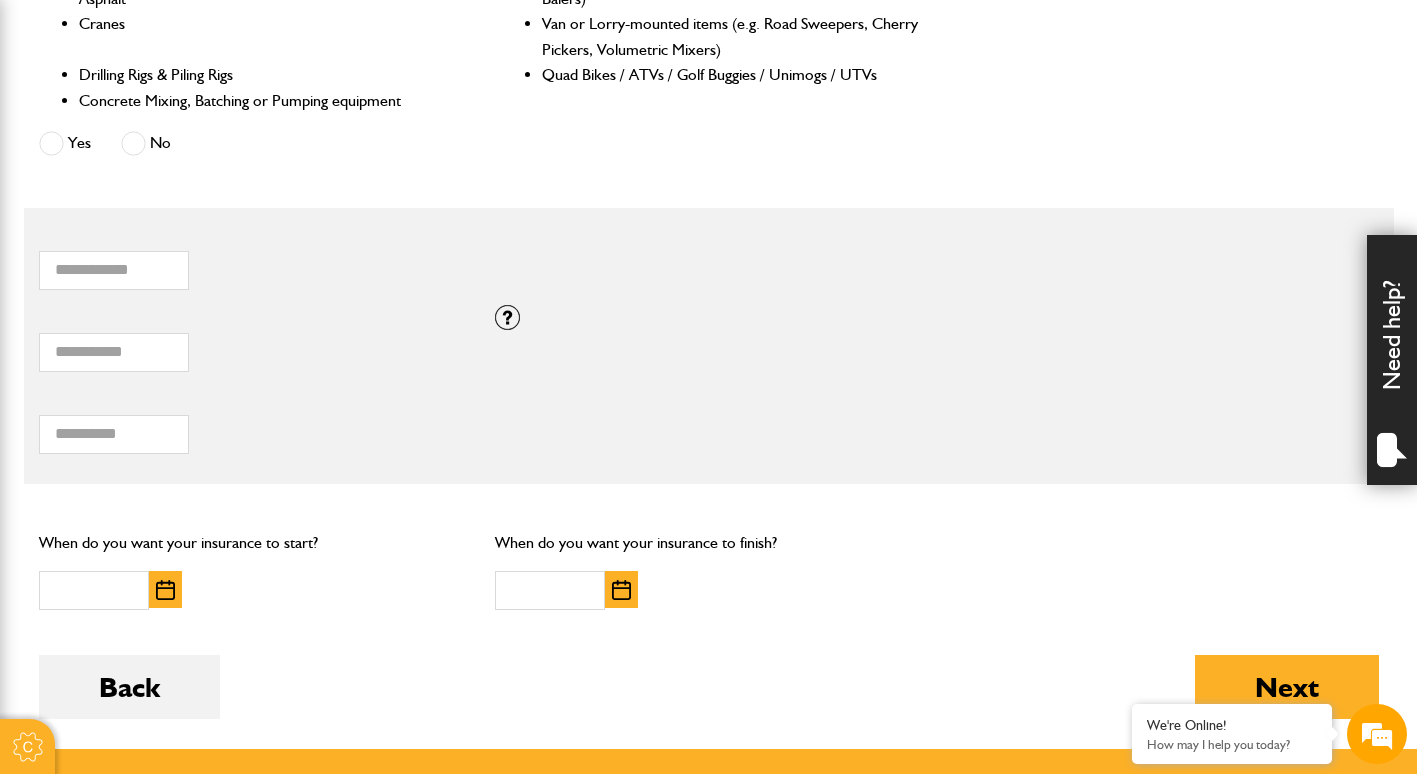 scroll, scrollTop: 1100, scrollLeft: 0, axis: vertical 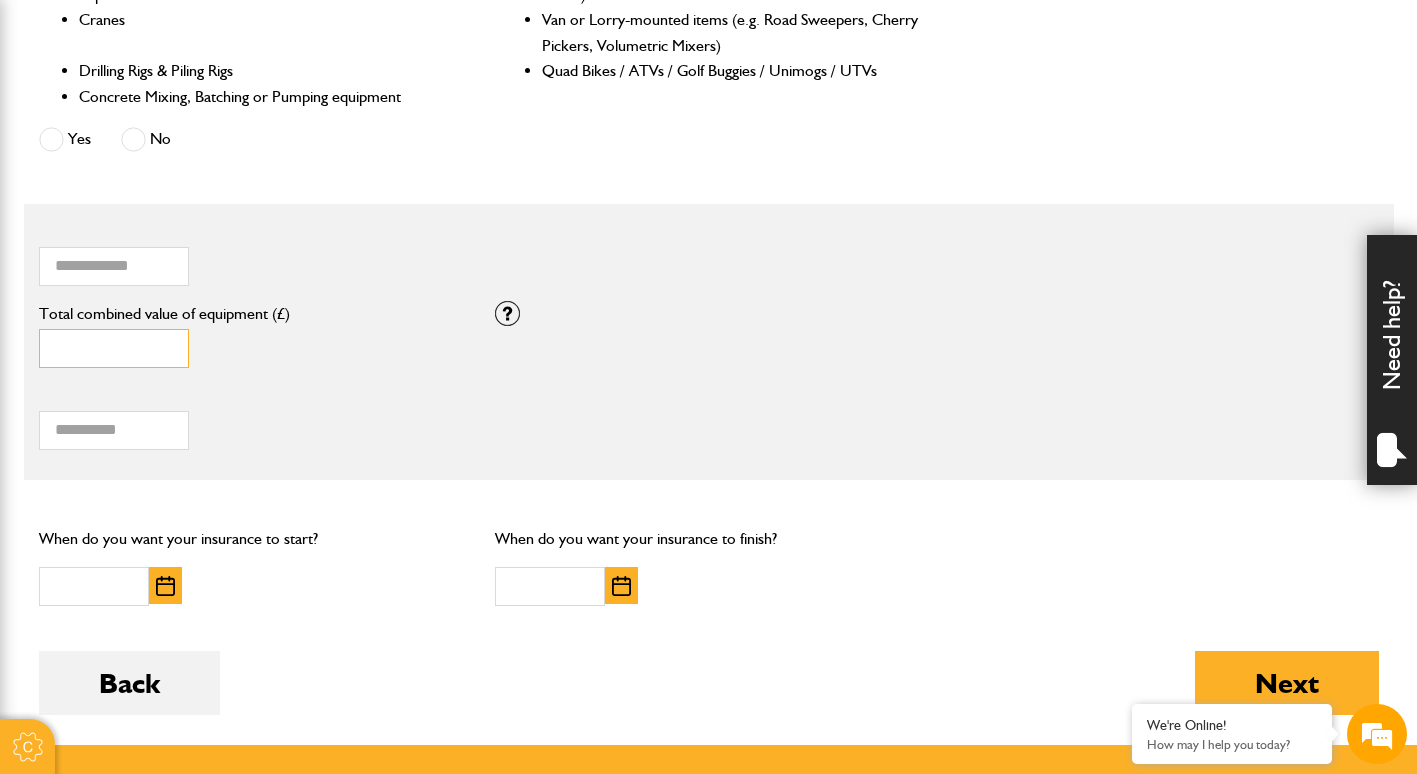 drag, startPoint x: 132, startPoint y: 354, endPoint x: 35, endPoint y: 354, distance: 97 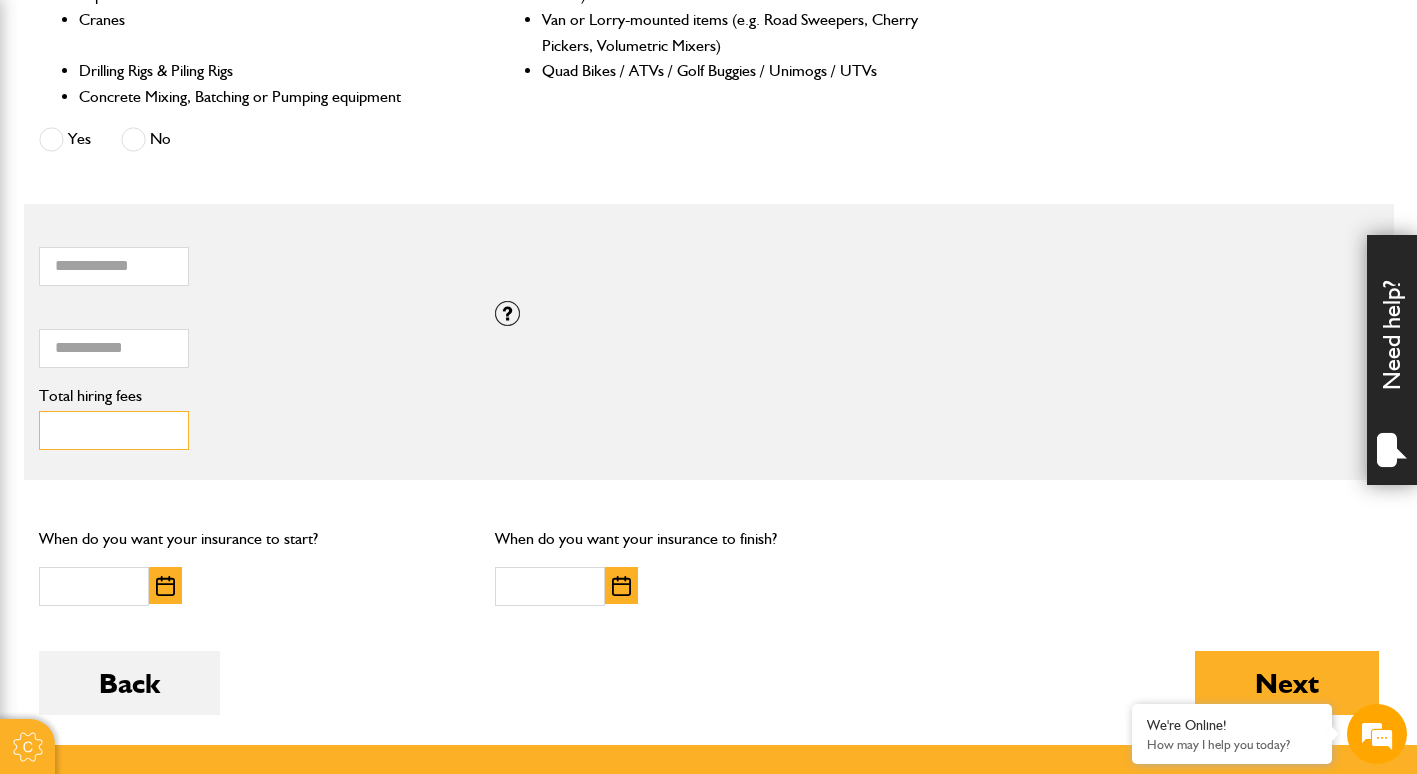 click on "Total hiring fees" at bounding box center (114, 430) 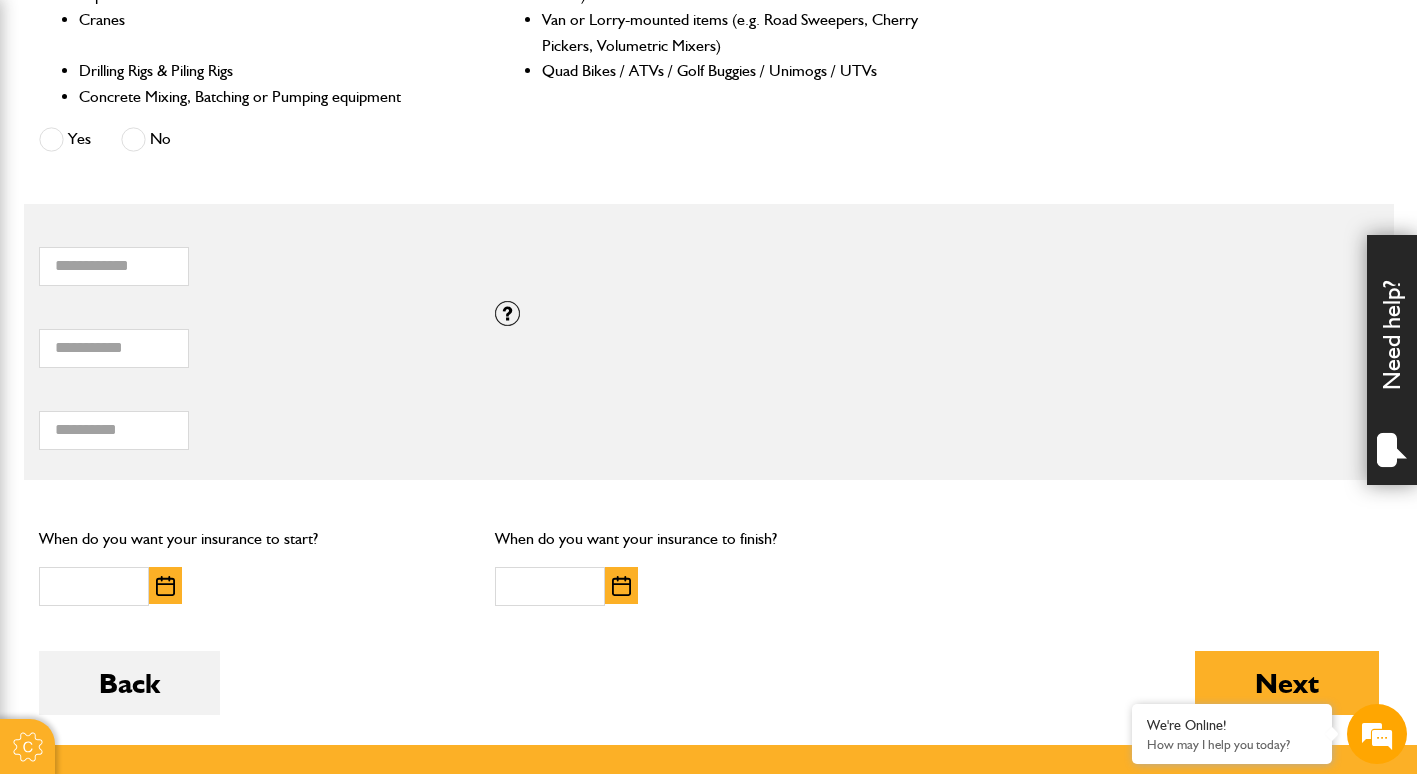 click on "Total hiring fees" at bounding box center [252, 396] 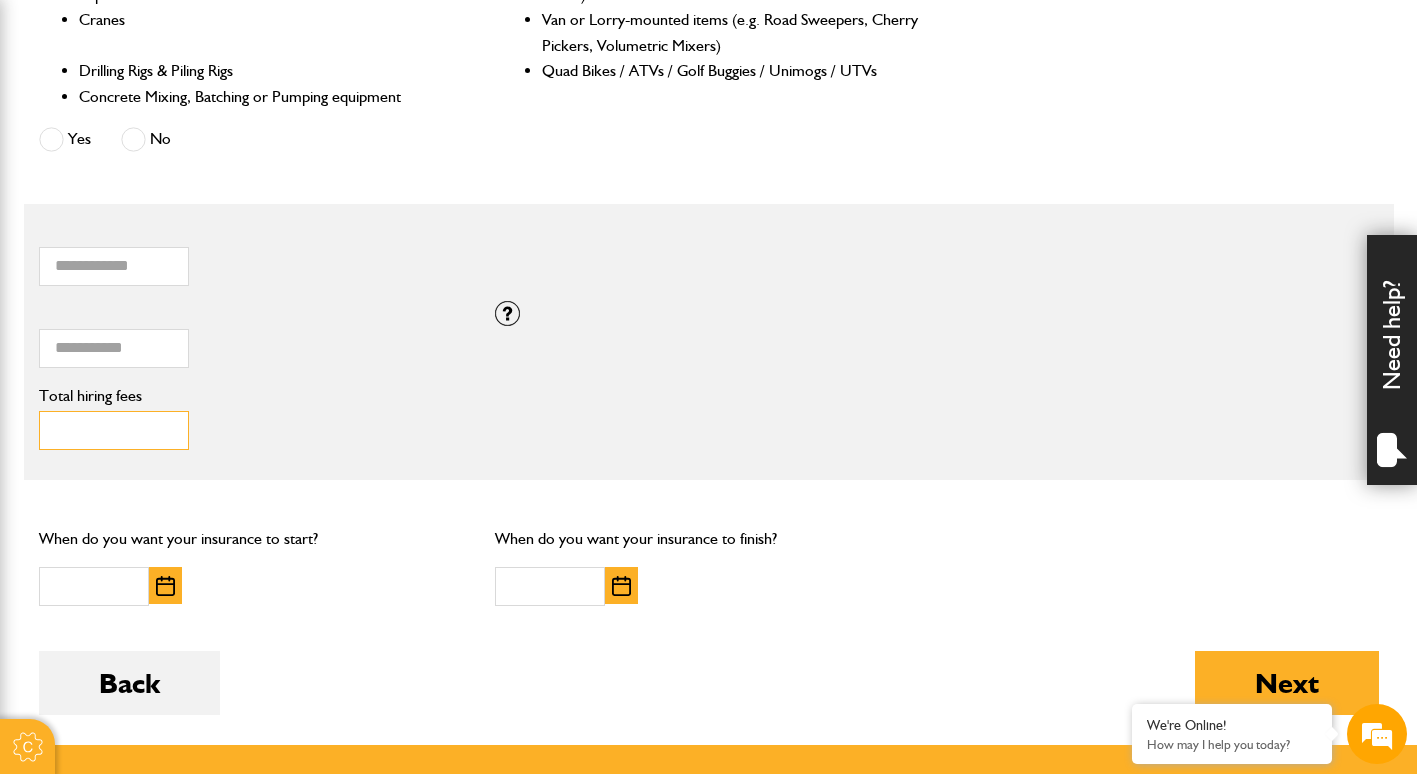 click on "Total hiring fees" at bounding box center (114, 430) 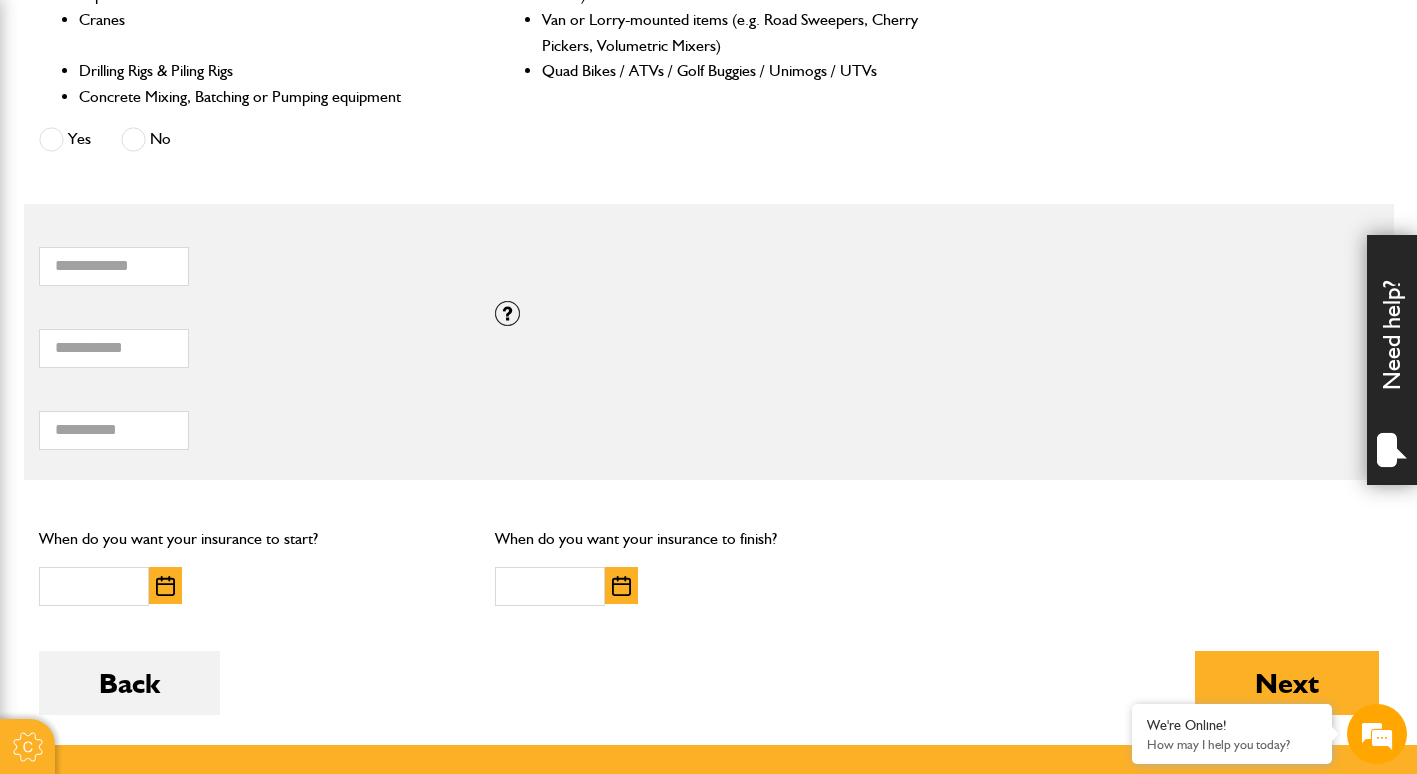 click at bounding box center [165, 586] 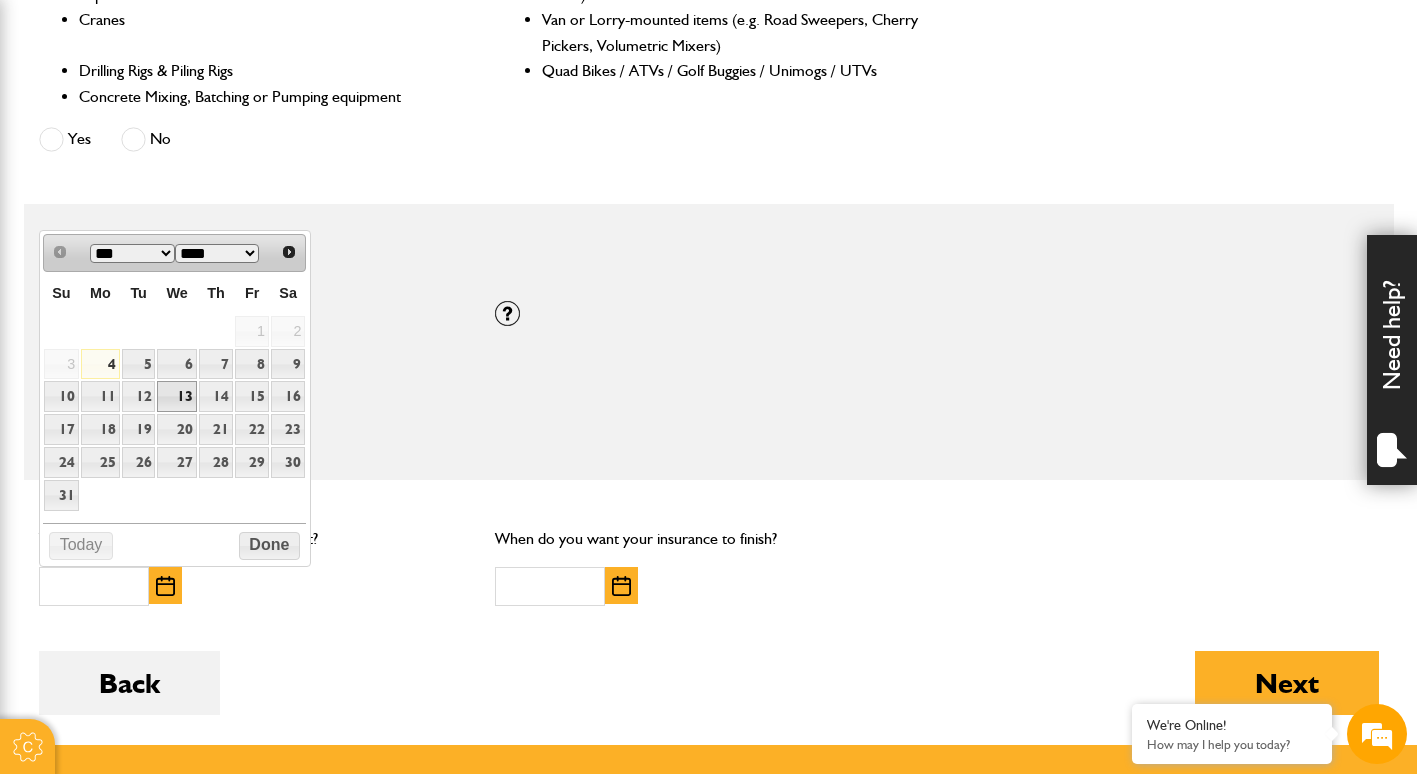click on "13" at bounding box center (176, 396) 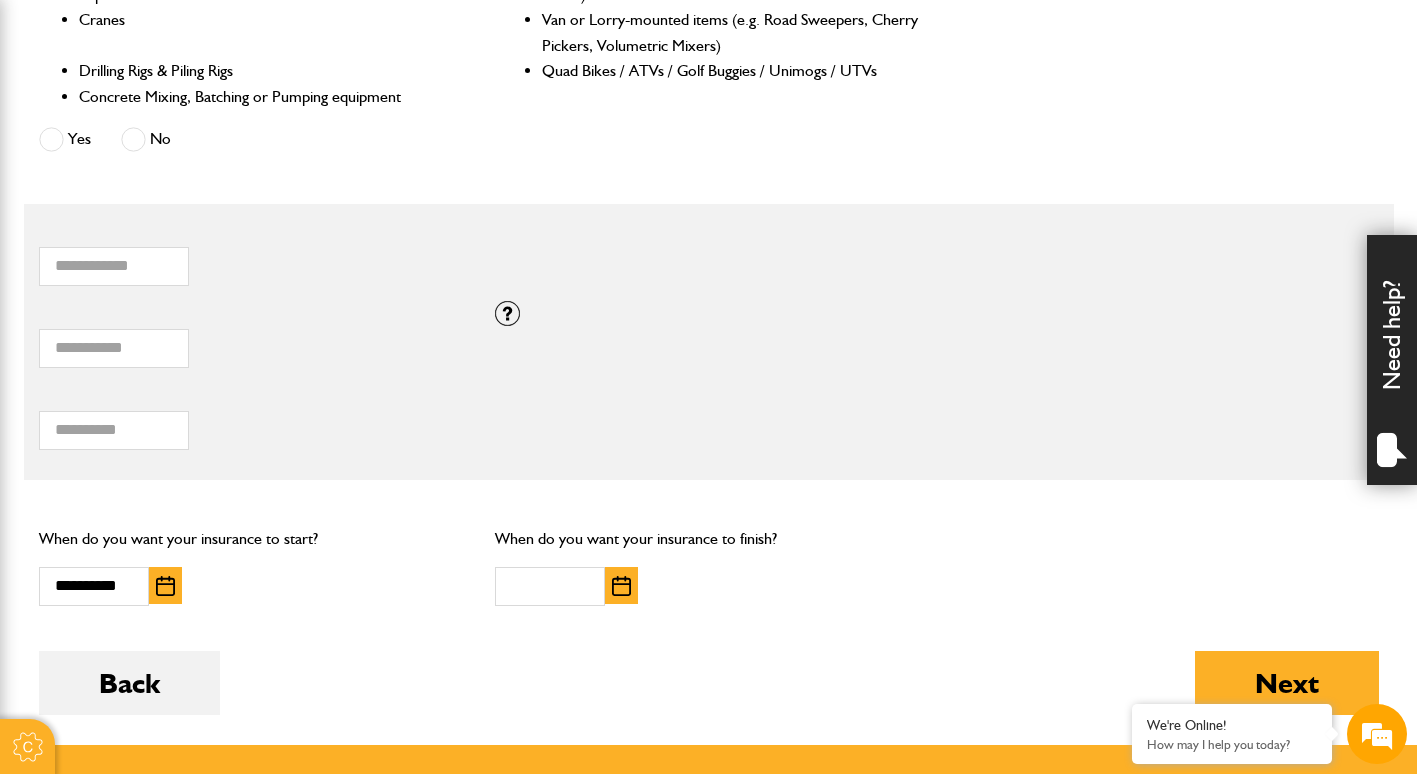 click at bounding box center (621, 586) 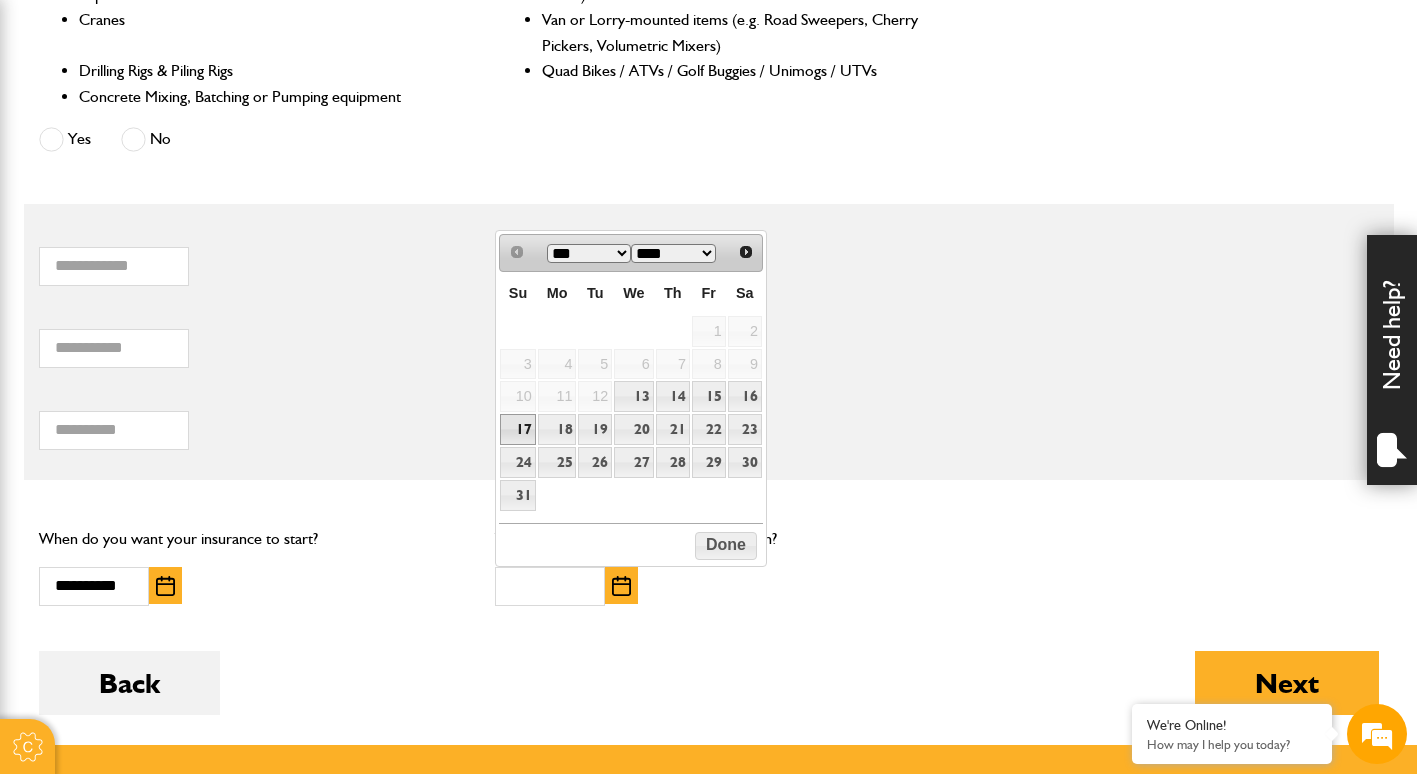 click on "17" at bounding box center (517, 429) 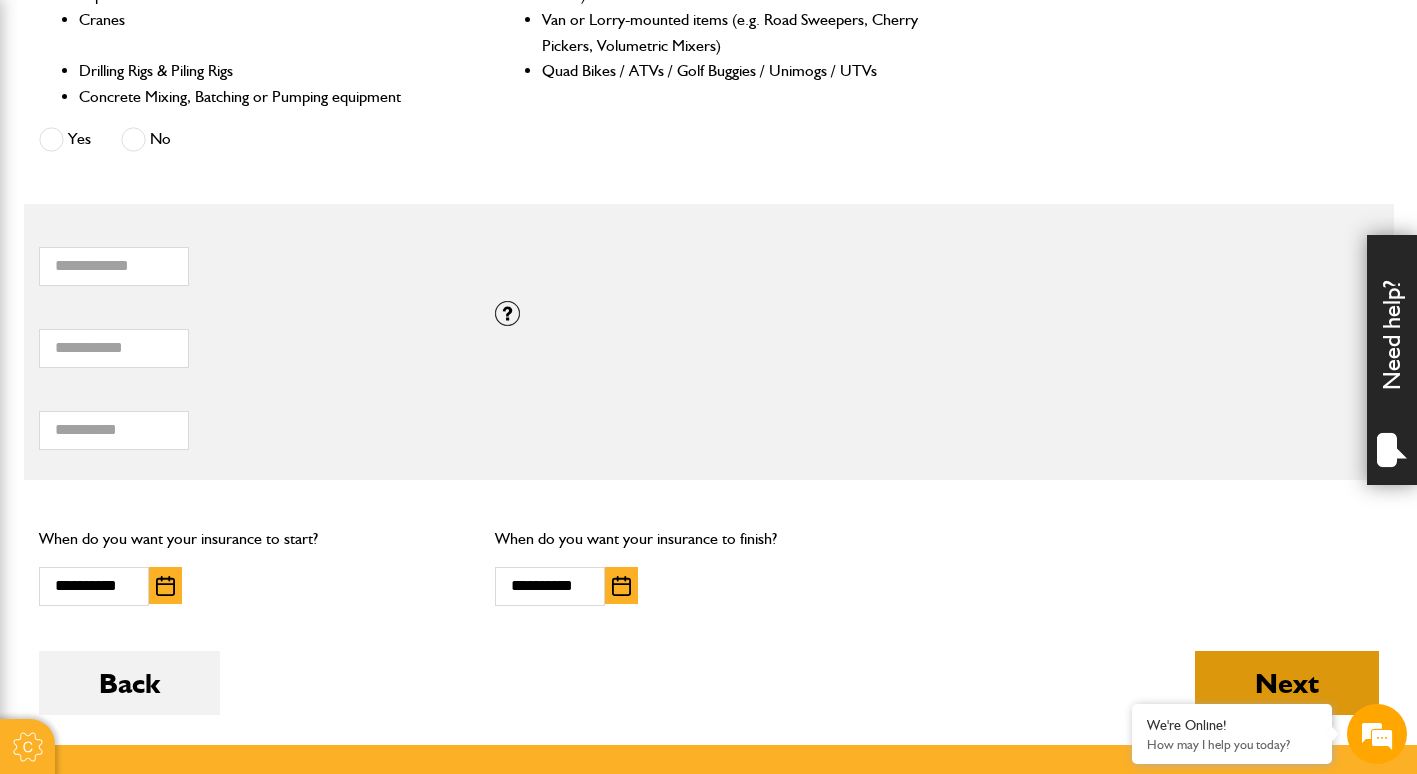 click on "Next" at bounding box center [1287, 683] 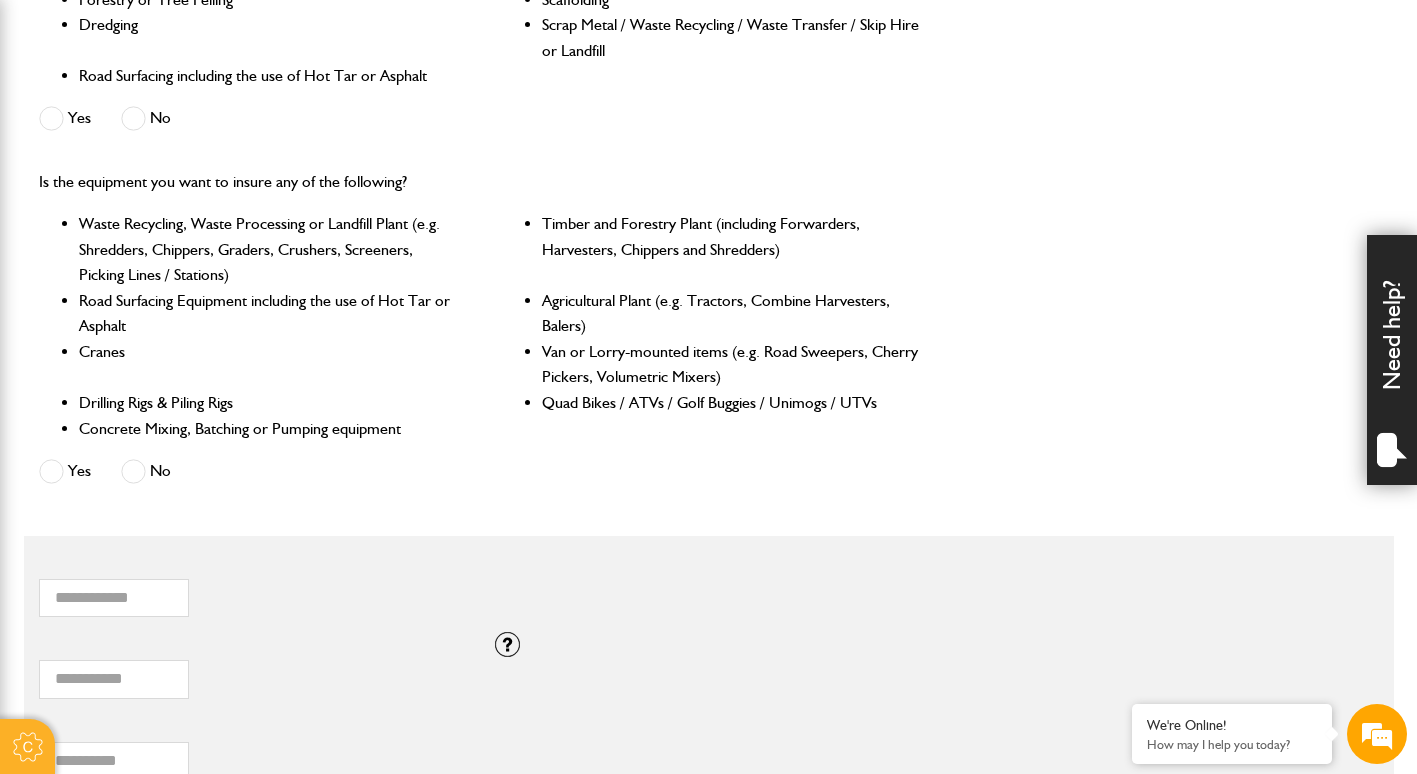 scroll, scrollTop: 900, scrollLeft: 0, axis: vertical 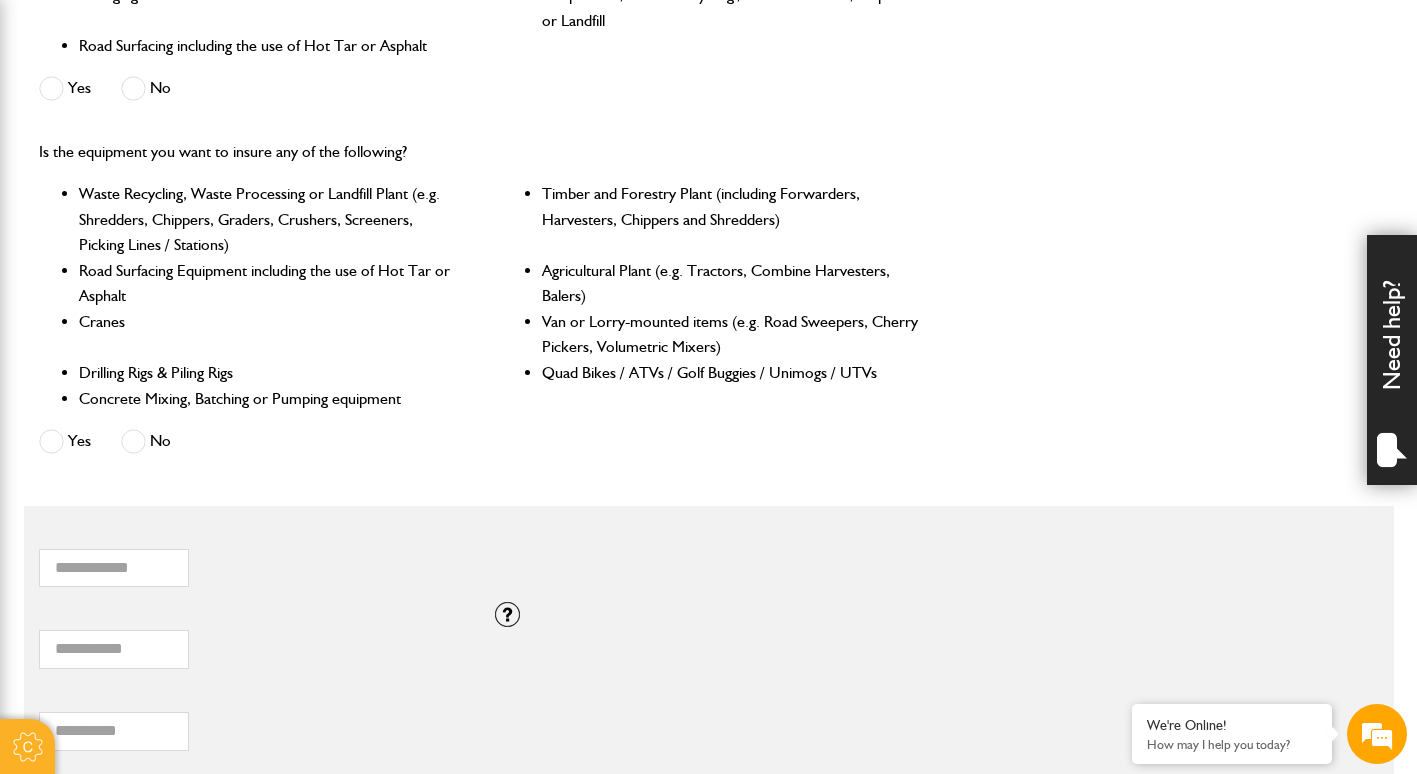 click at bounding box center (133, 441) 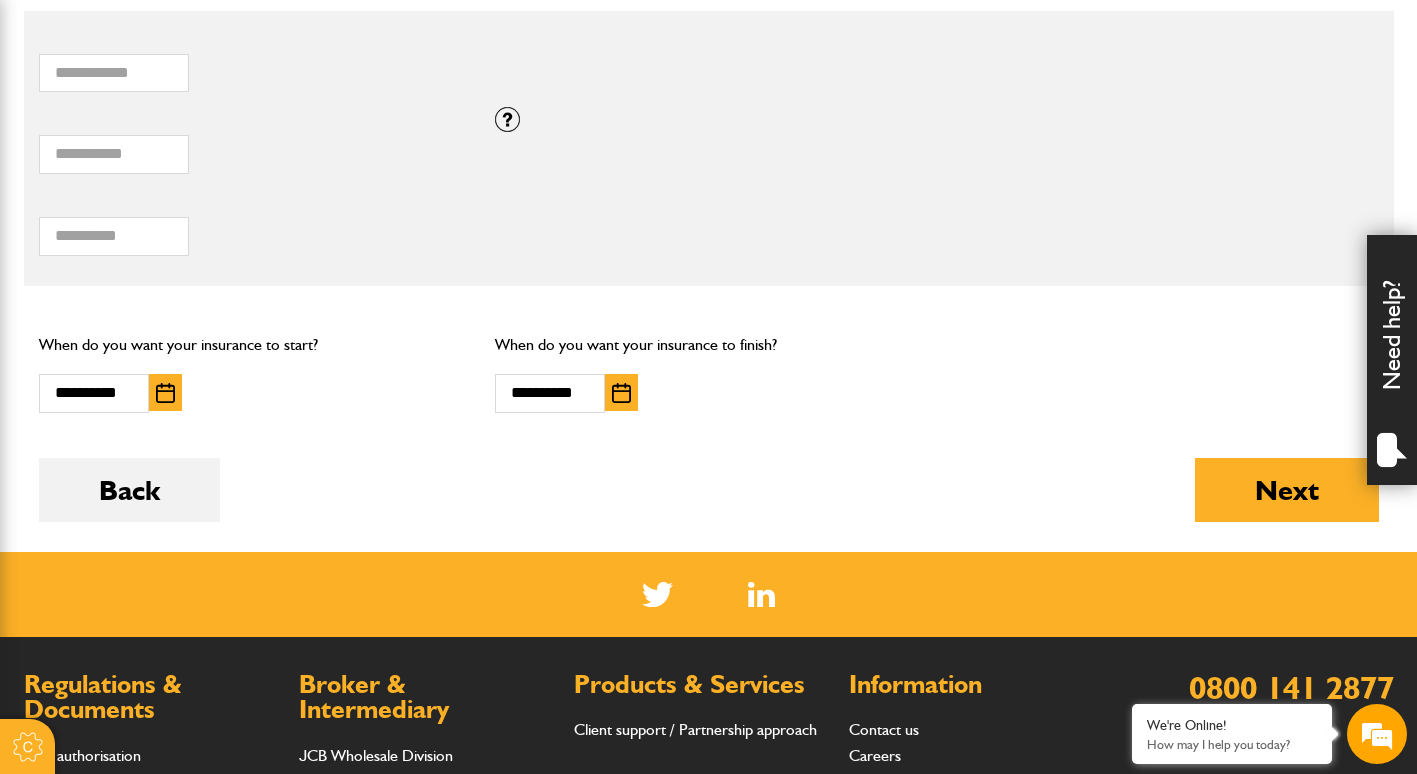 scroll, scrollTop: 1400, scrollLeft: 0, axis: vertical 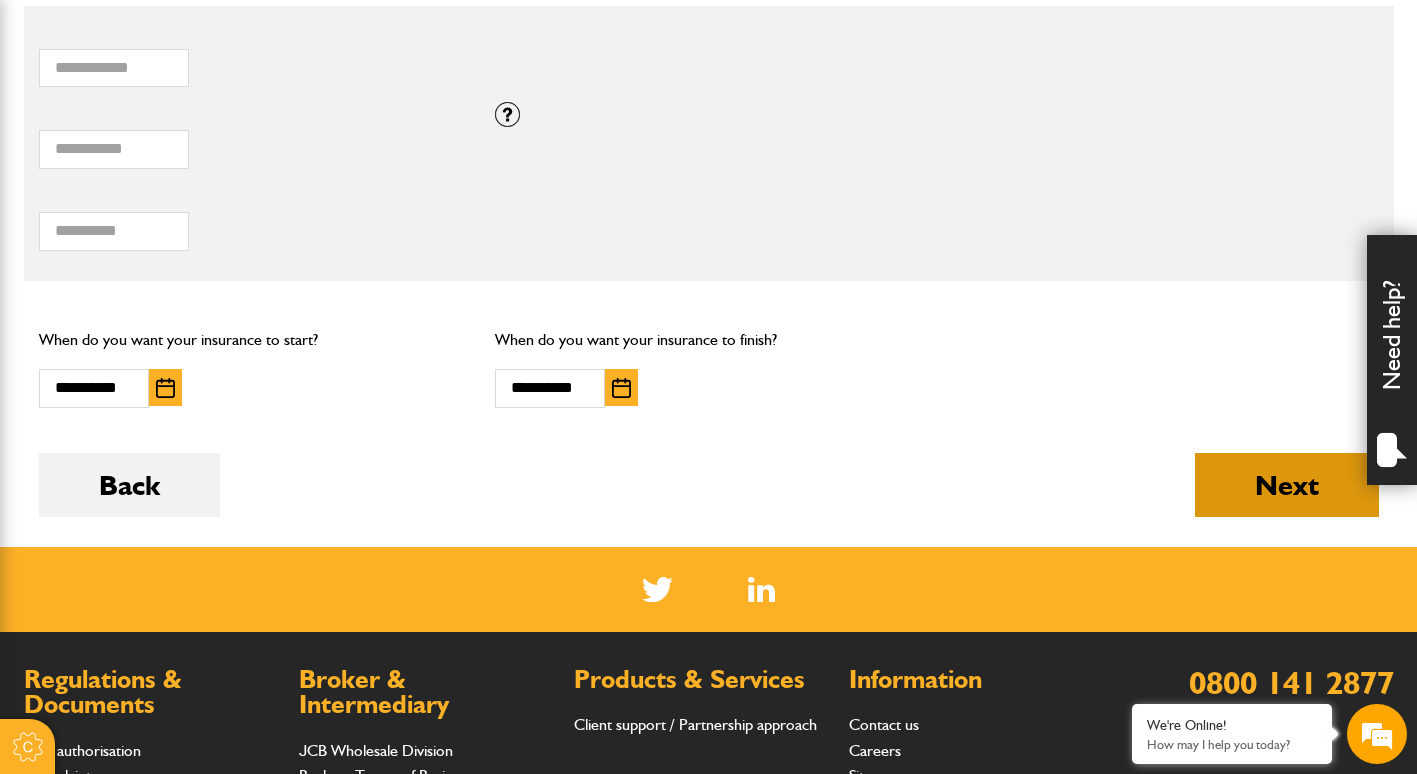 click on "Next" at bounding box center (1287, 485) 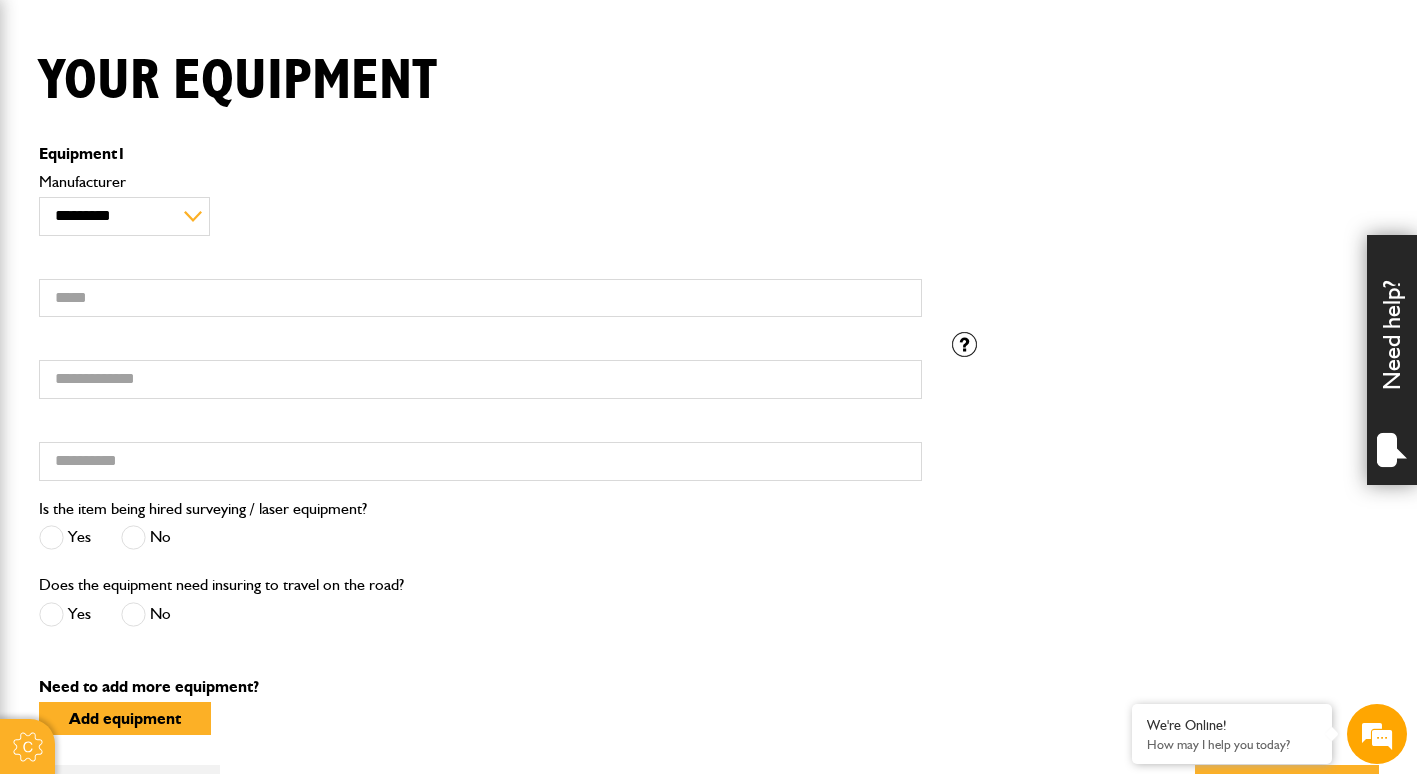 scroll, scrollTop: 400, scrollLeft: 0, axis: vertical 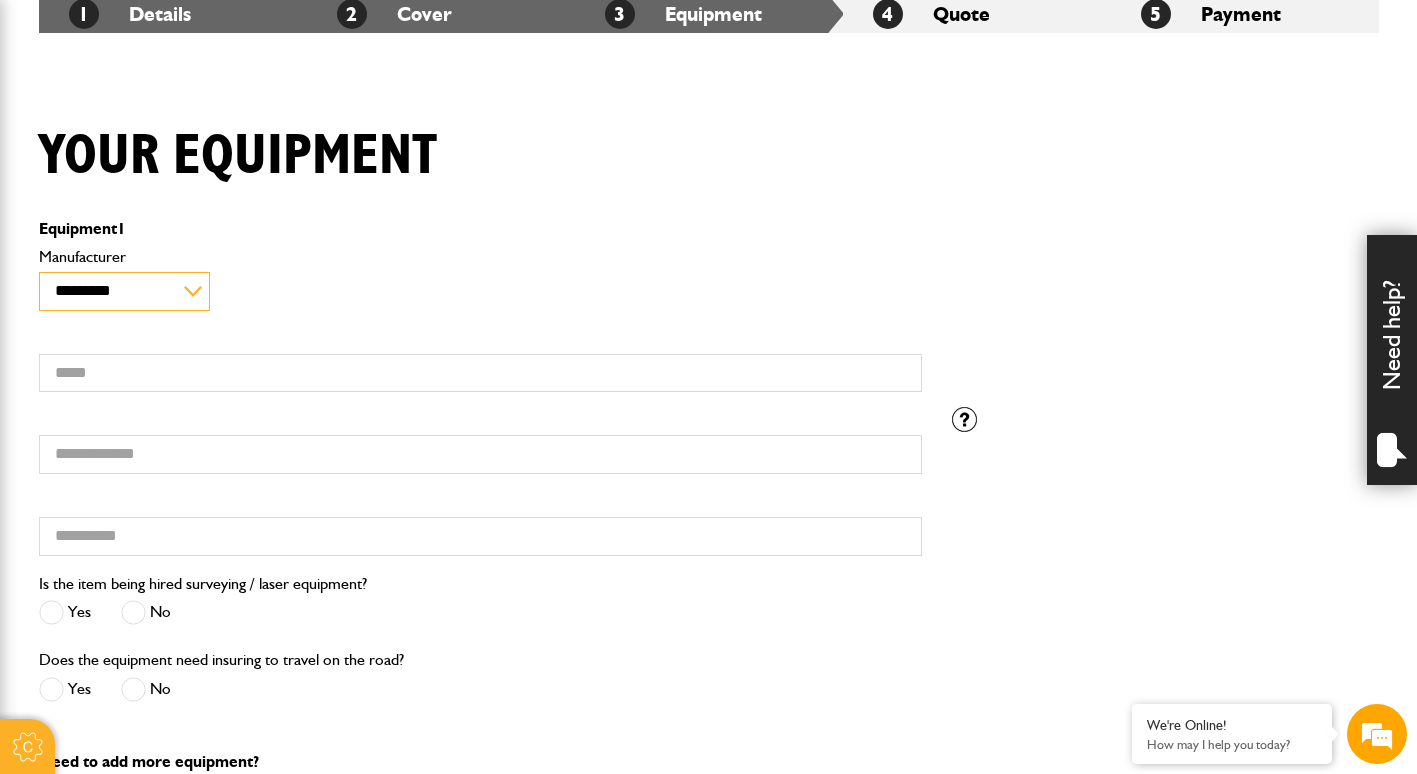 click on "**********" at bounding box center (124, 291) 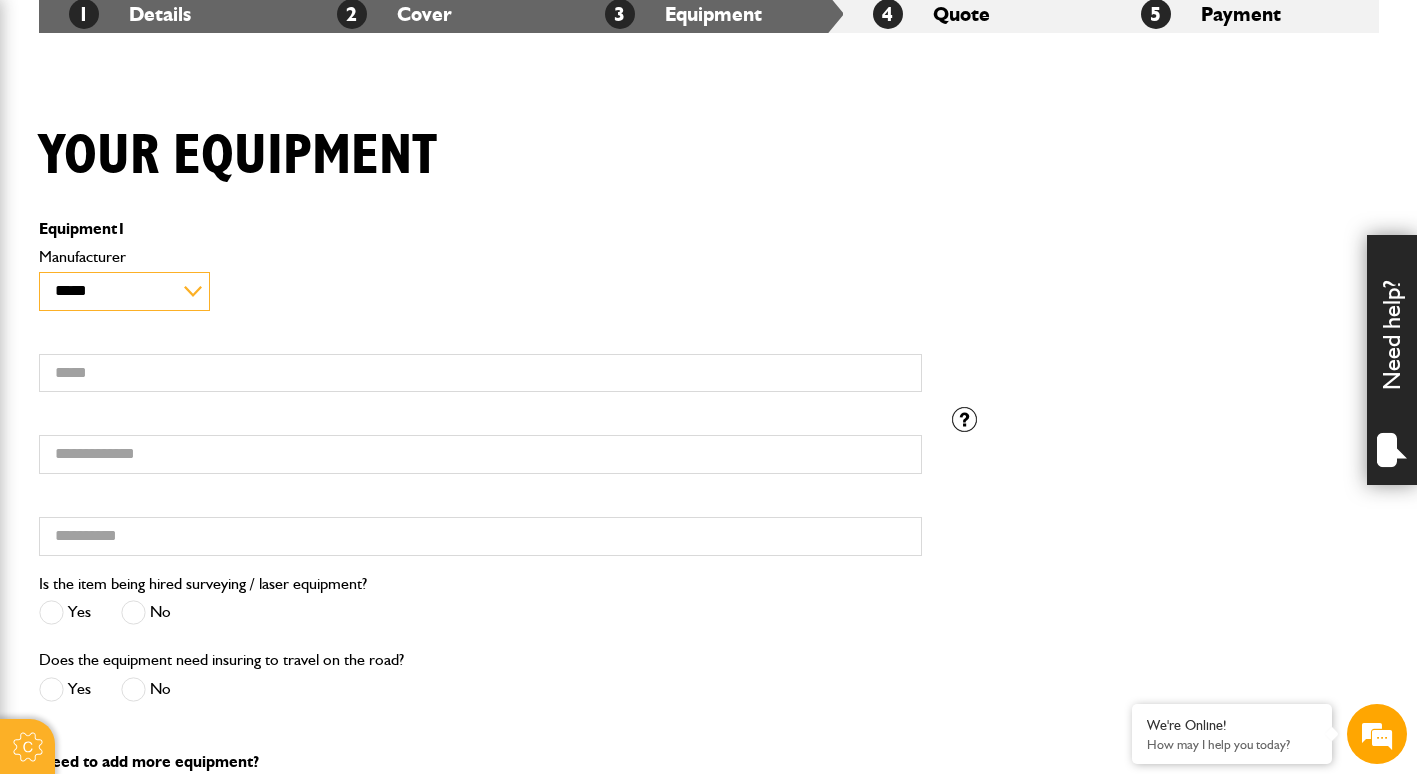 click on "**********" at bounding box center [124, 291] 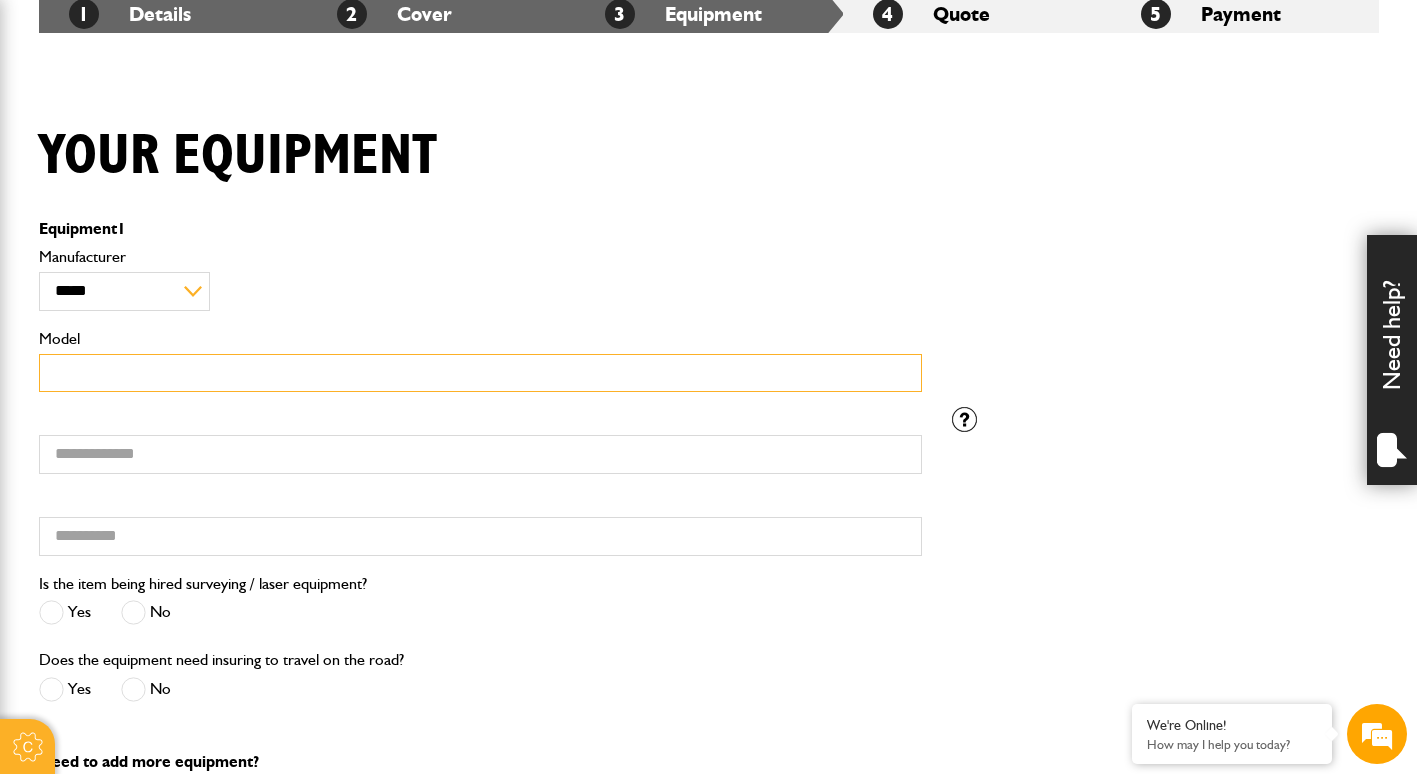 click on "Model" at bounding box center (480, 373) 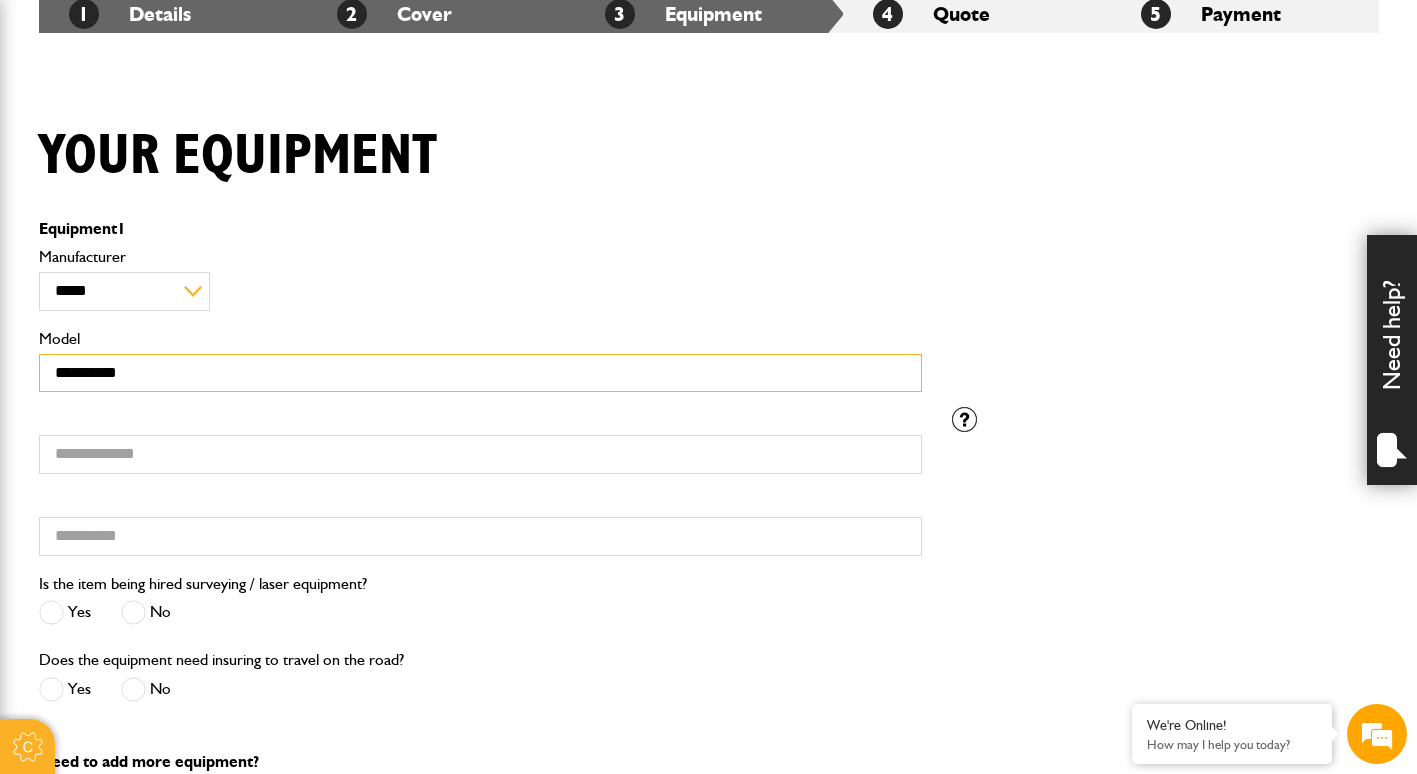 type on "**********" 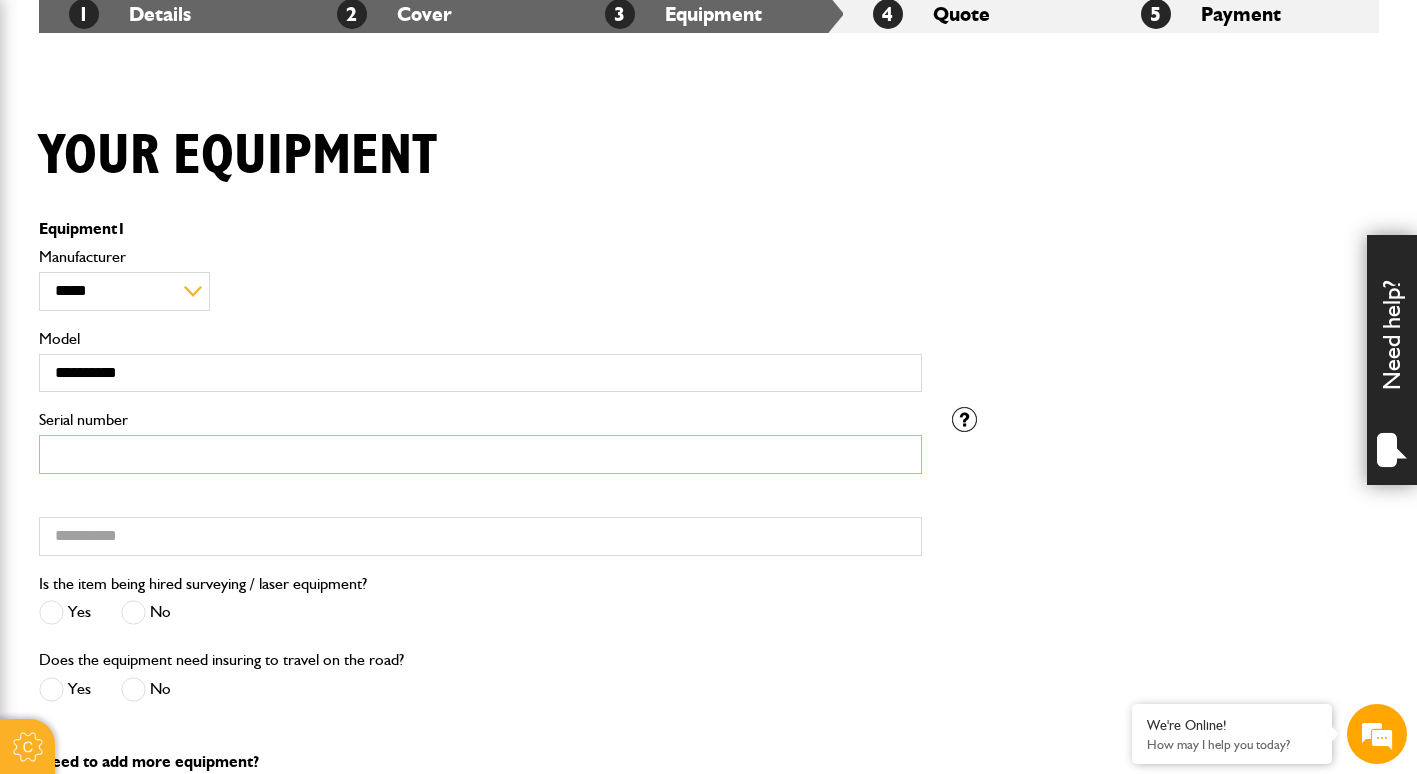 click on "Serial number" at bounding box center (480, 454) 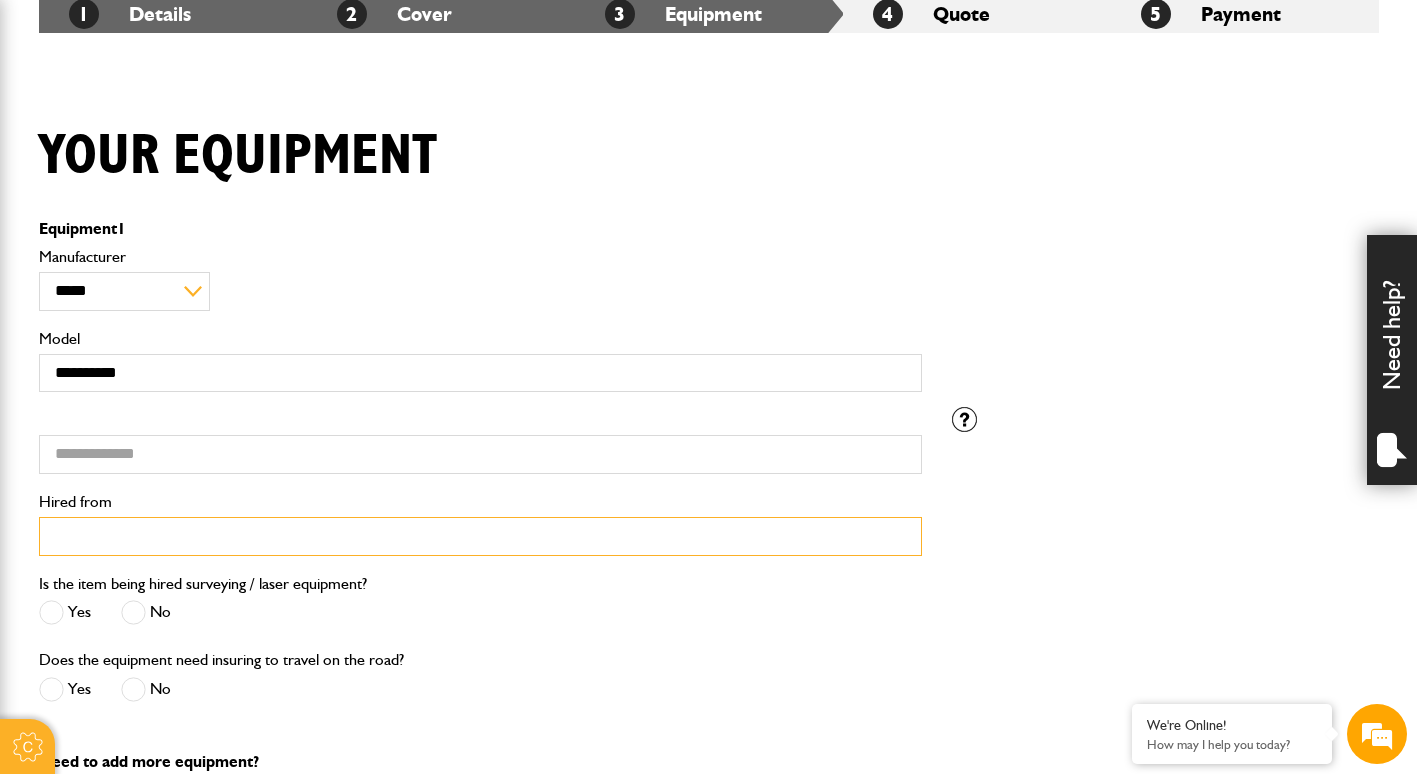 click on "Hired from" at bounding box center (480, 536) 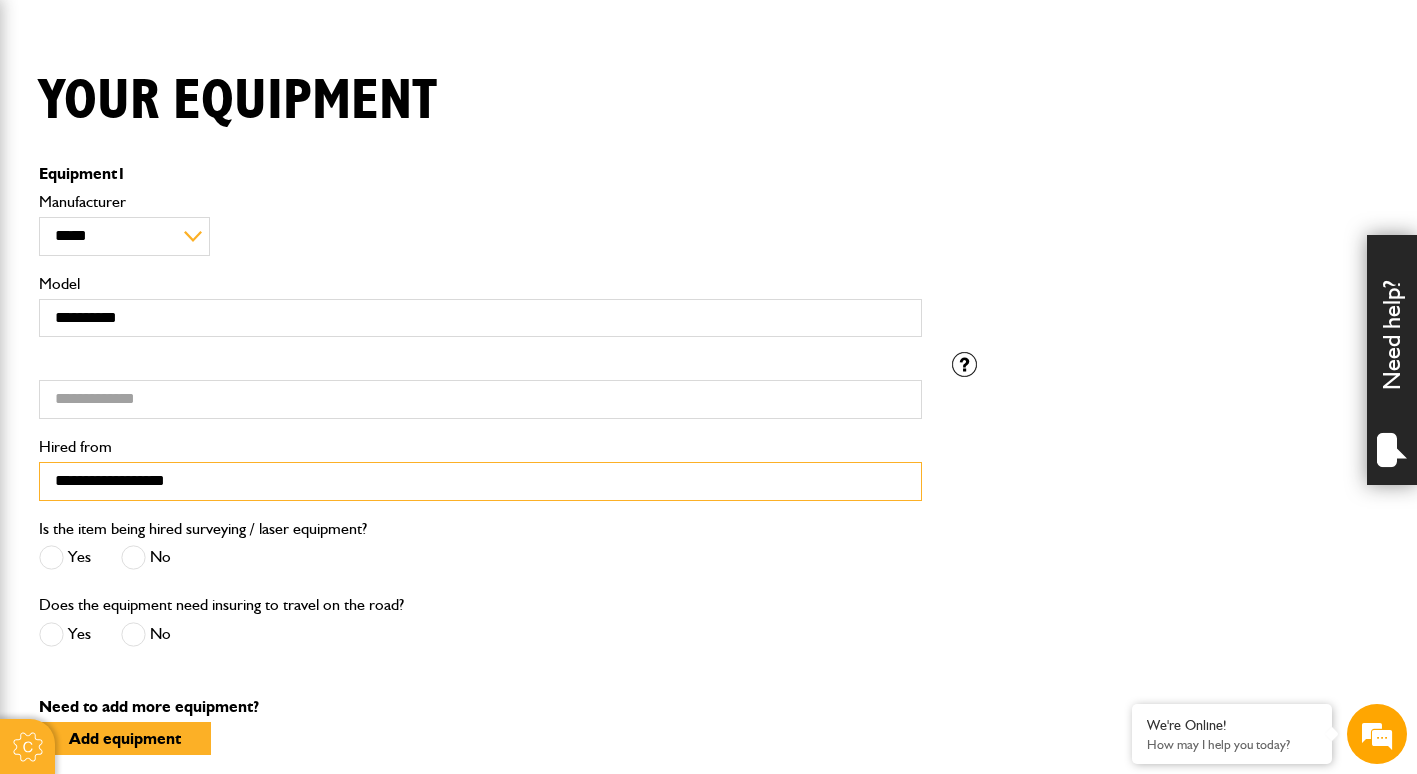 scroll, scrollTop: 500, scrollLeft: 0, axis: vertical 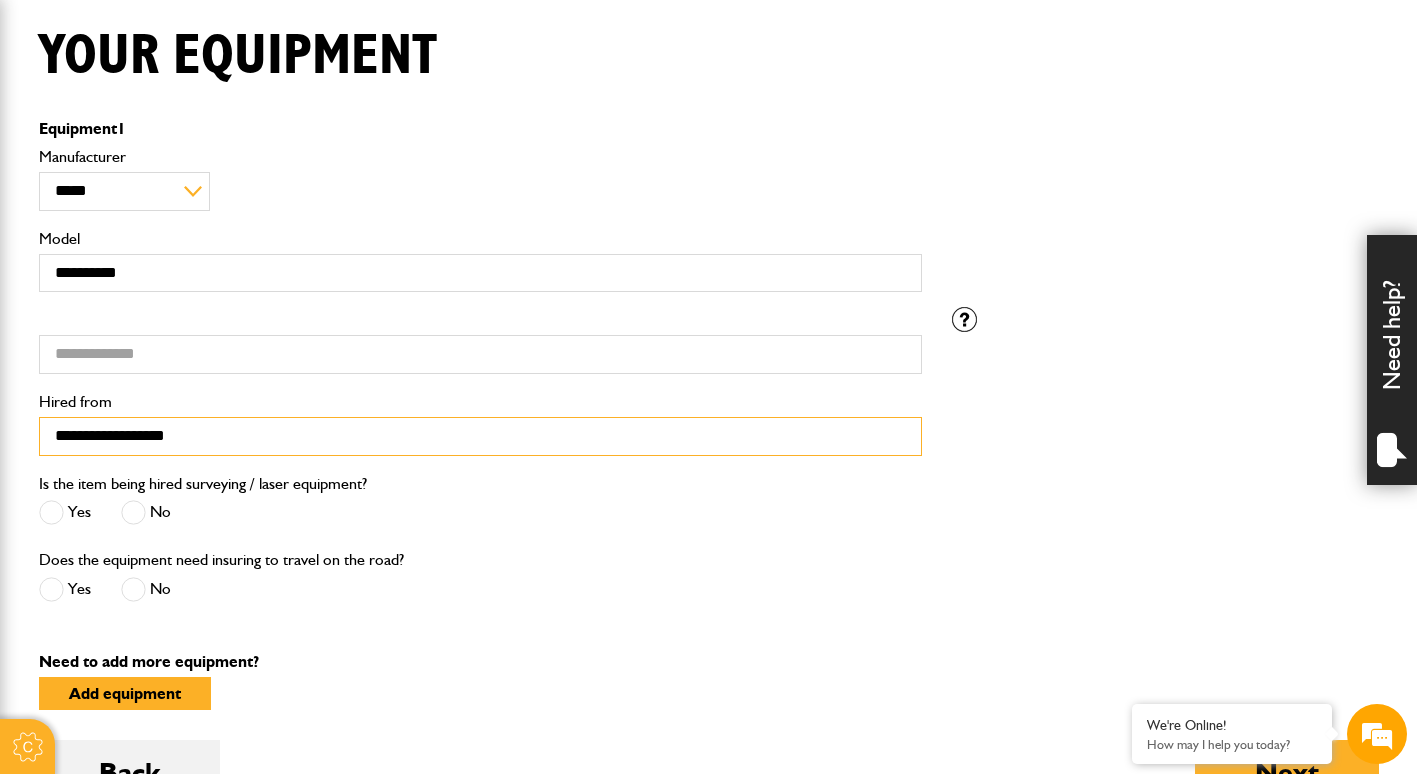 type on "**********" 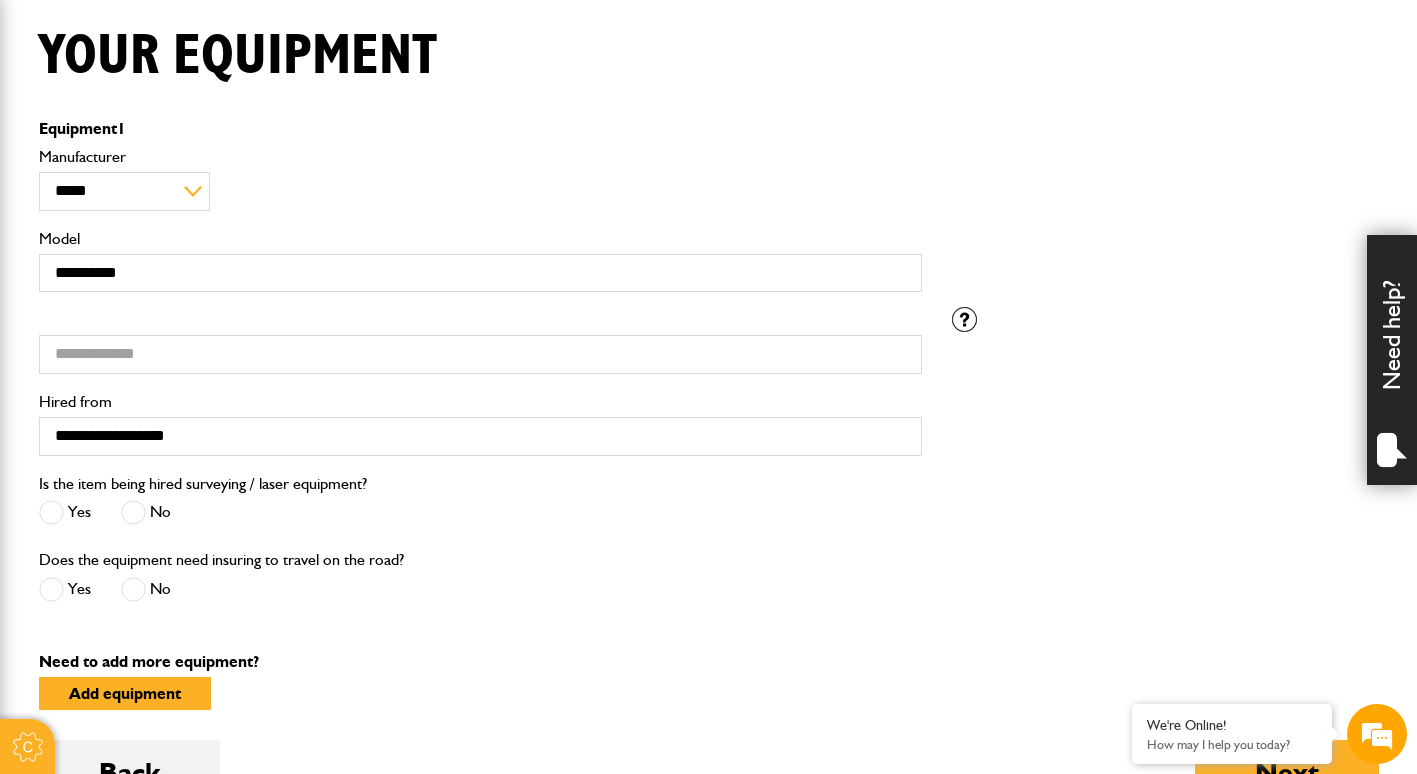 click at bounding box center (133, 512) 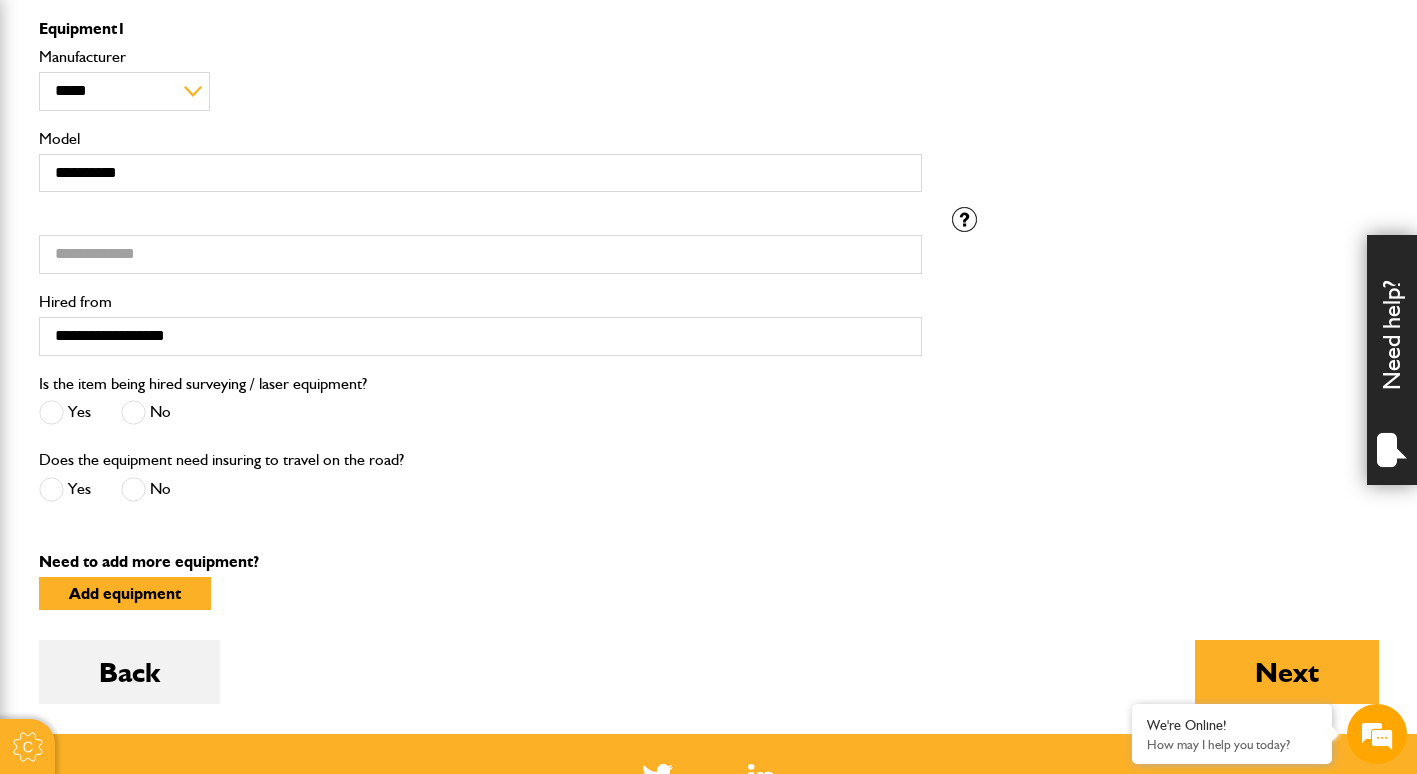 scroll, scrollTop: 700, scrollLeft: 0, axis: vertical 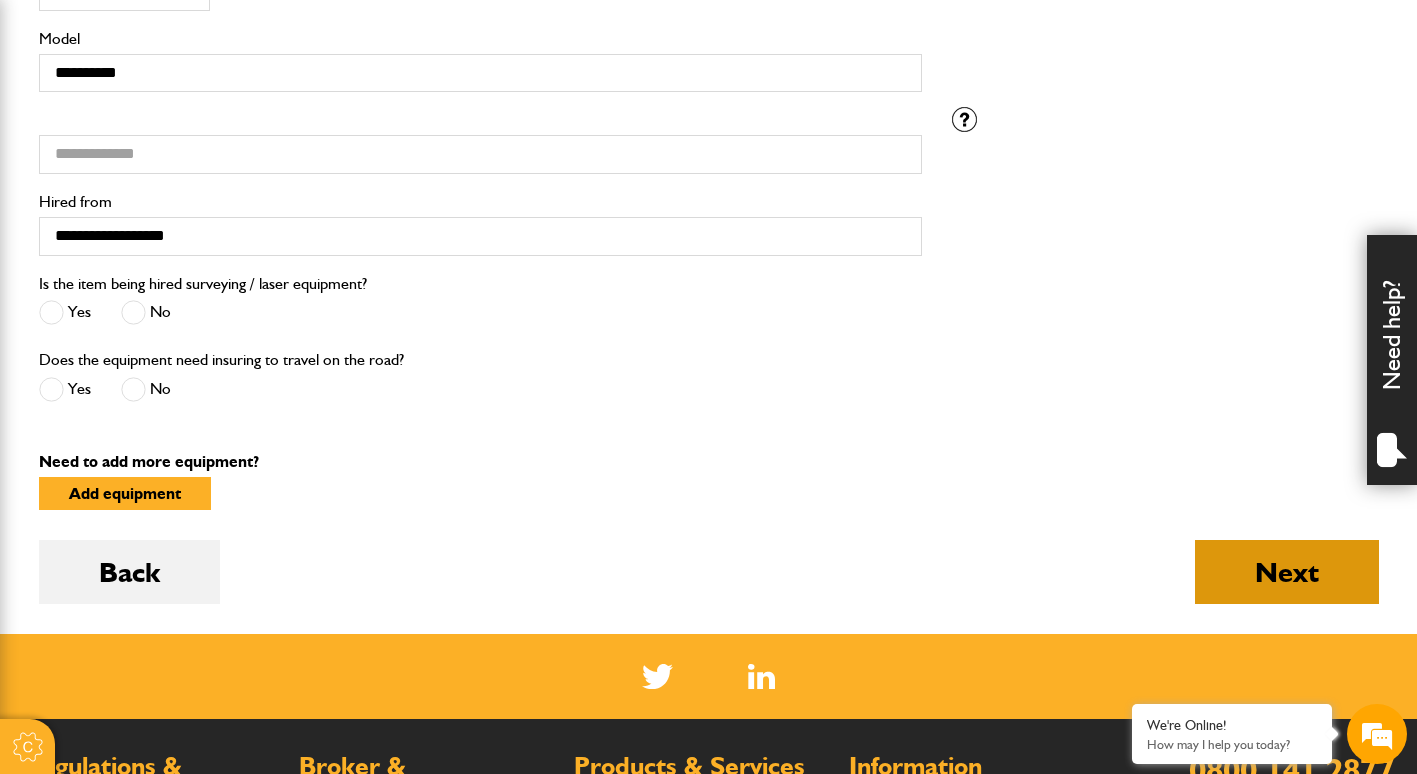 click on "Next" at bounding box center [1287, 572] 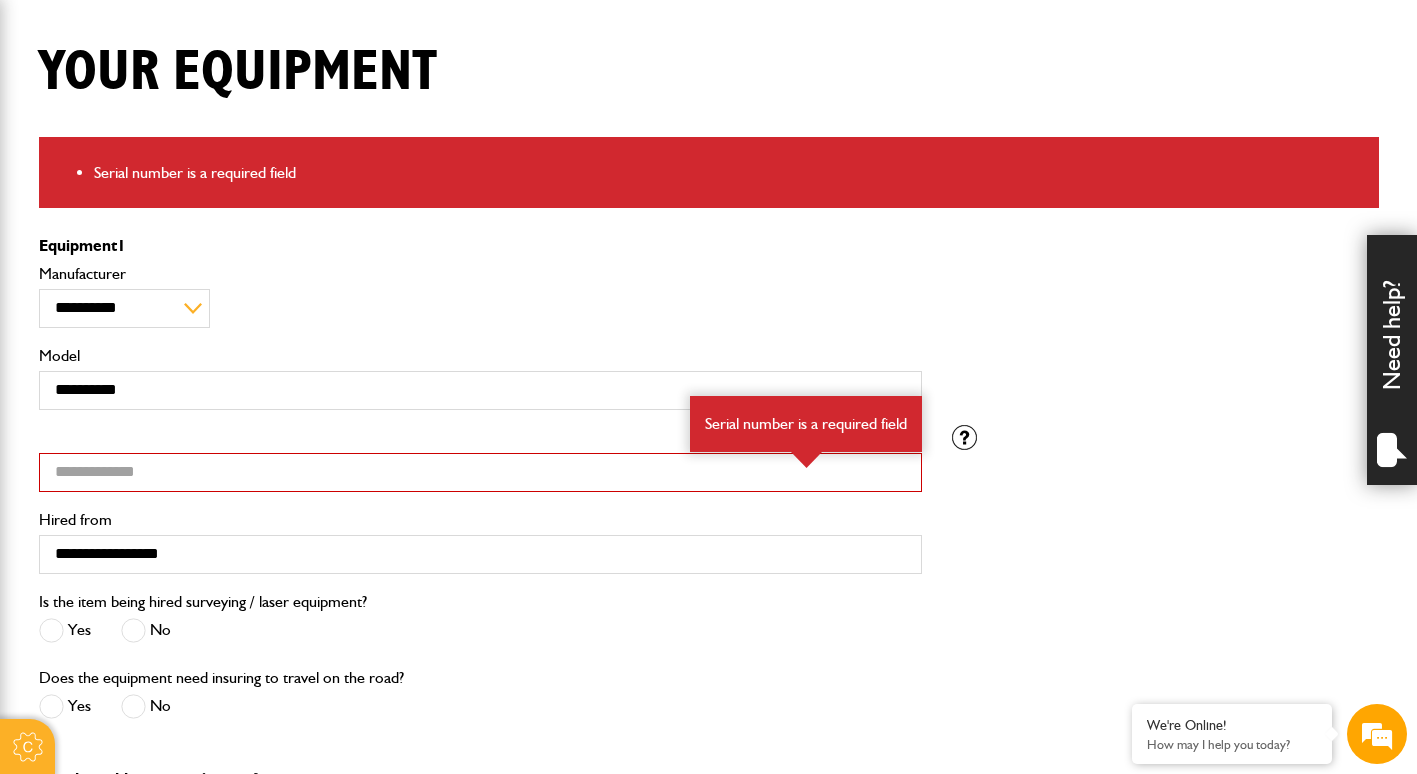 scroll, scrollTop: 500, scrollLeft: 0, axis: vertical 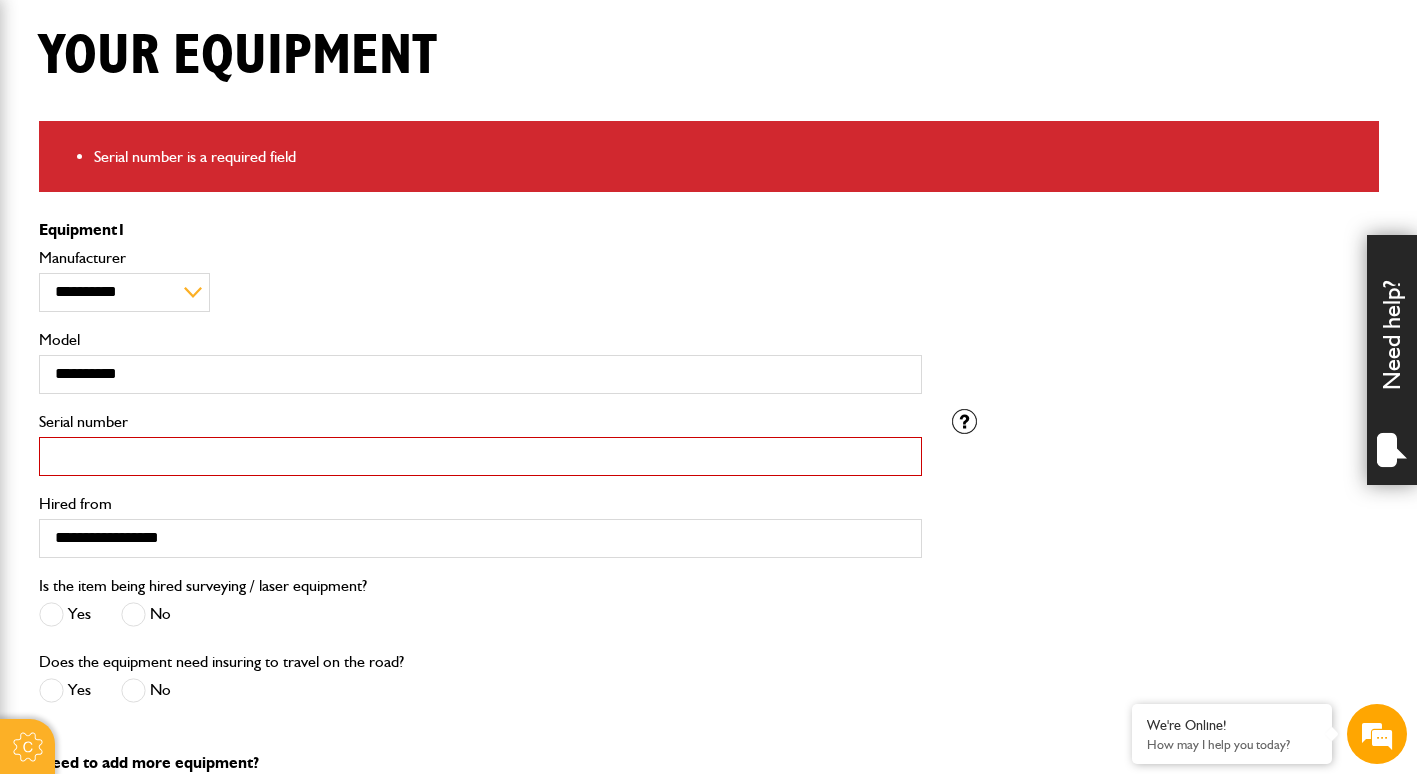 click on "Serial number" at bounding box center (480, 456) 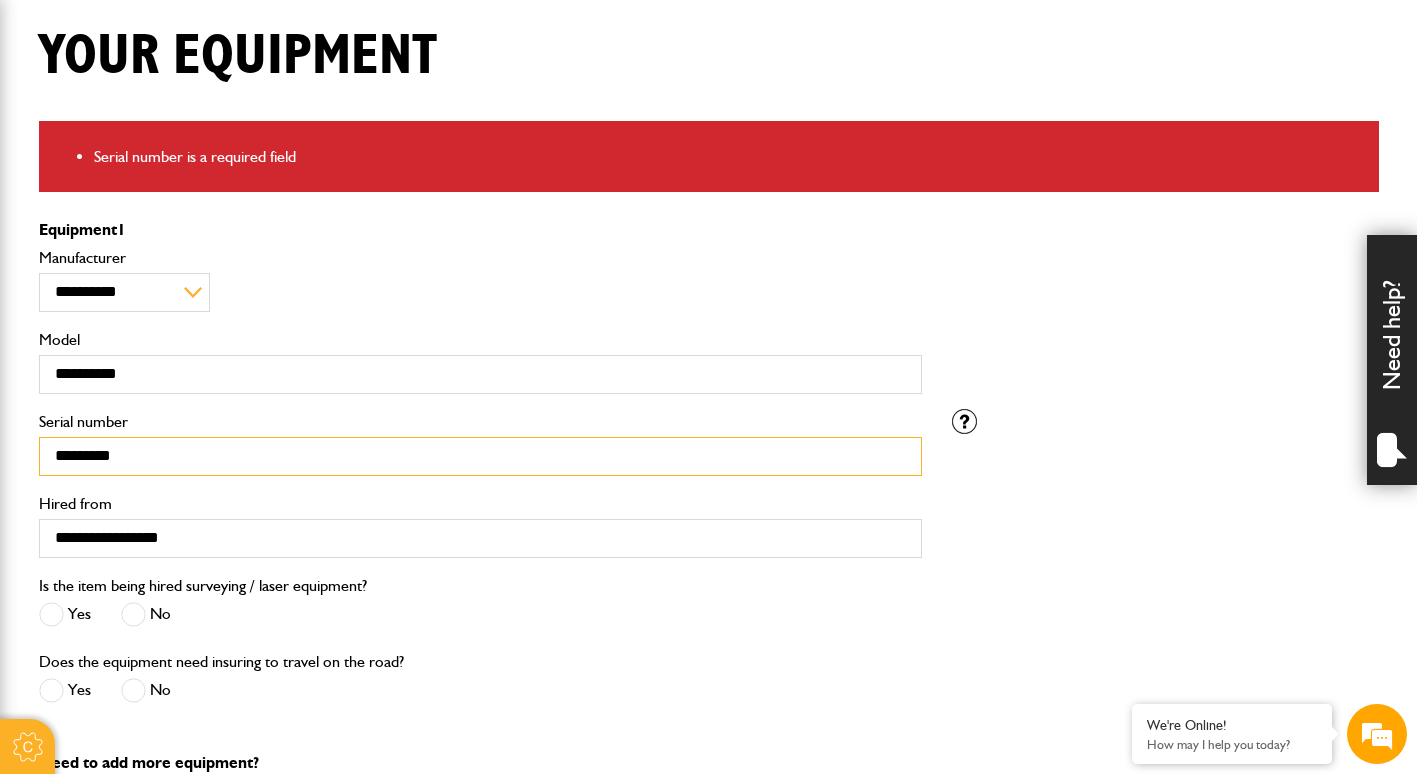 type on "*********" 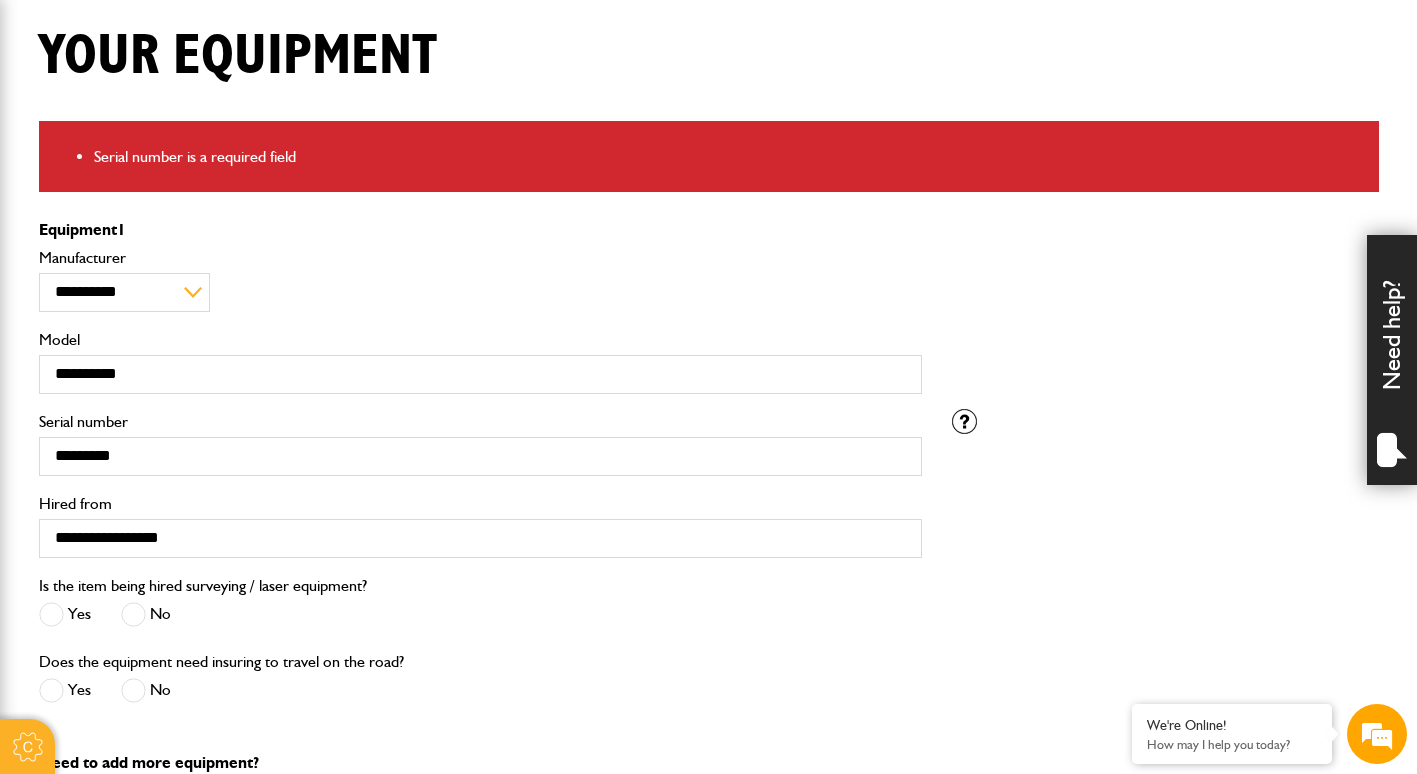 click on "**********" at bounding box center (709, 491) 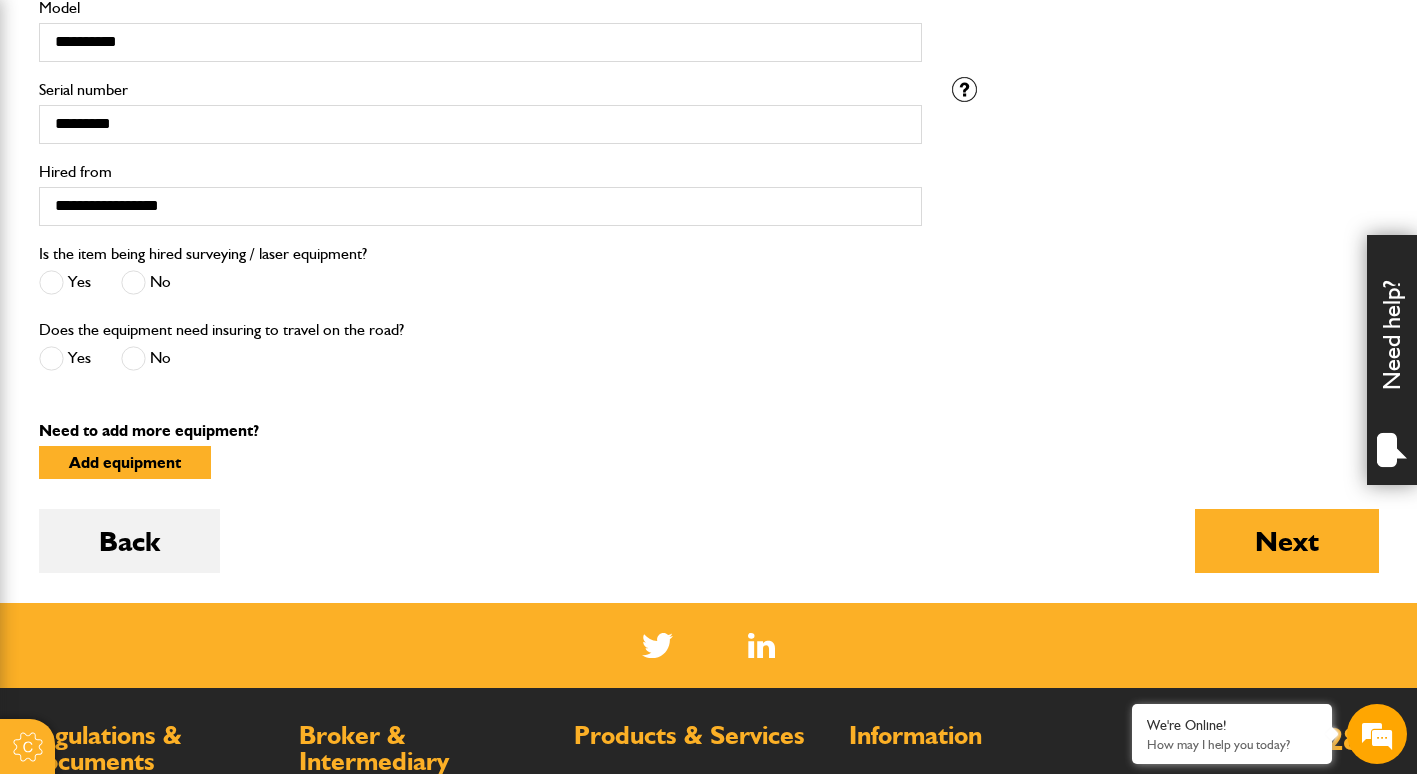 scroll, scrollTop: 900, scrollLeft: 0, axis: vertical 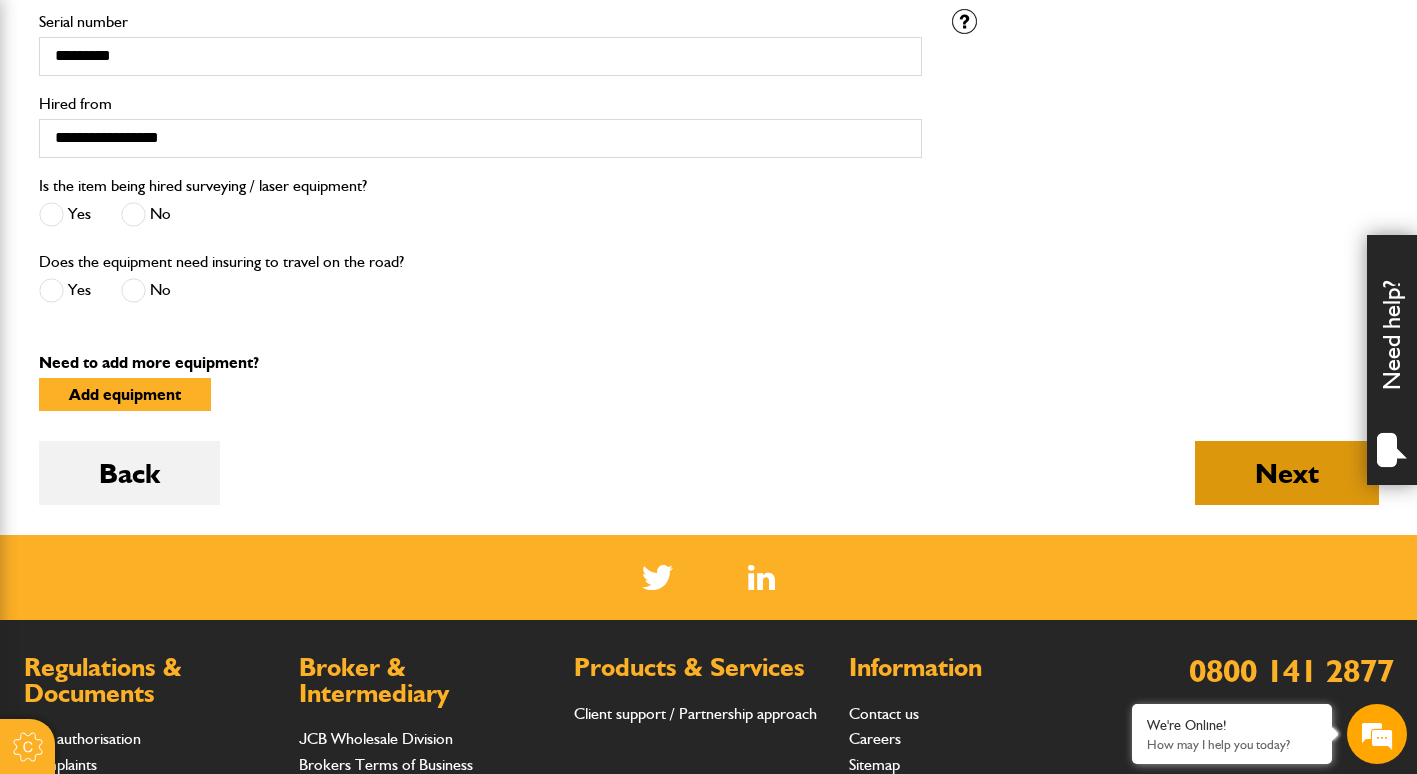 click on "Next" at bounding box center (1287, 473) 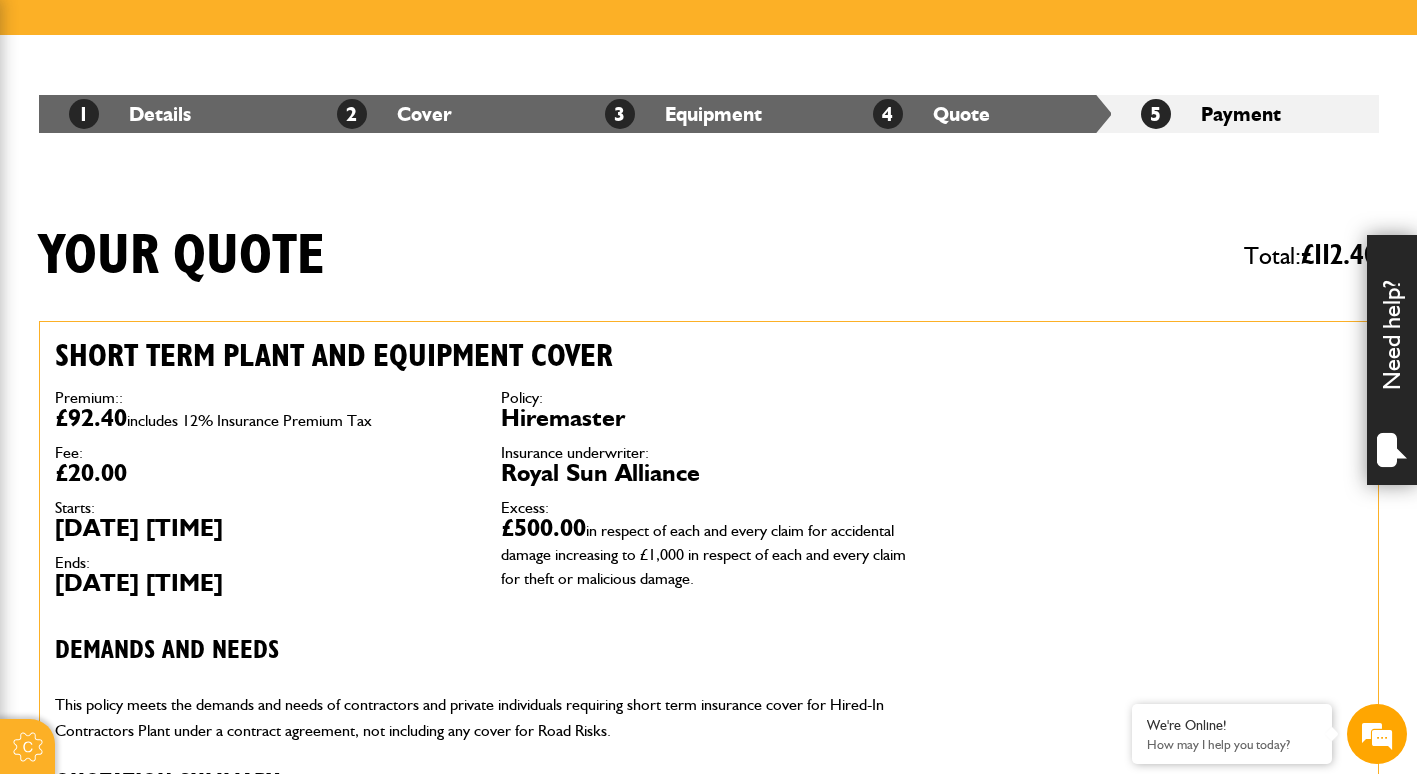 scroll, scrollTop: 400, scrollLeft: 0, axis: vertical 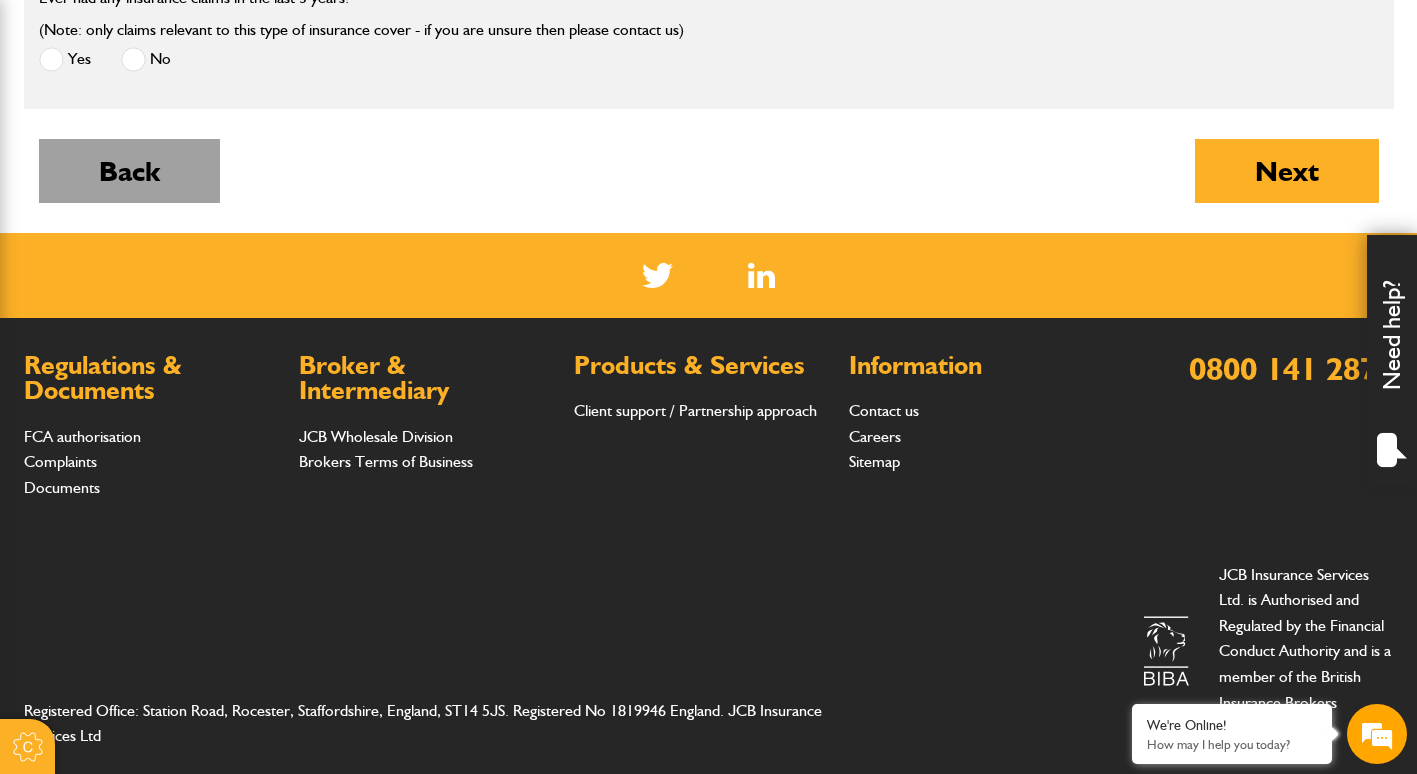click on "Back" at bounding box center [129, 171] 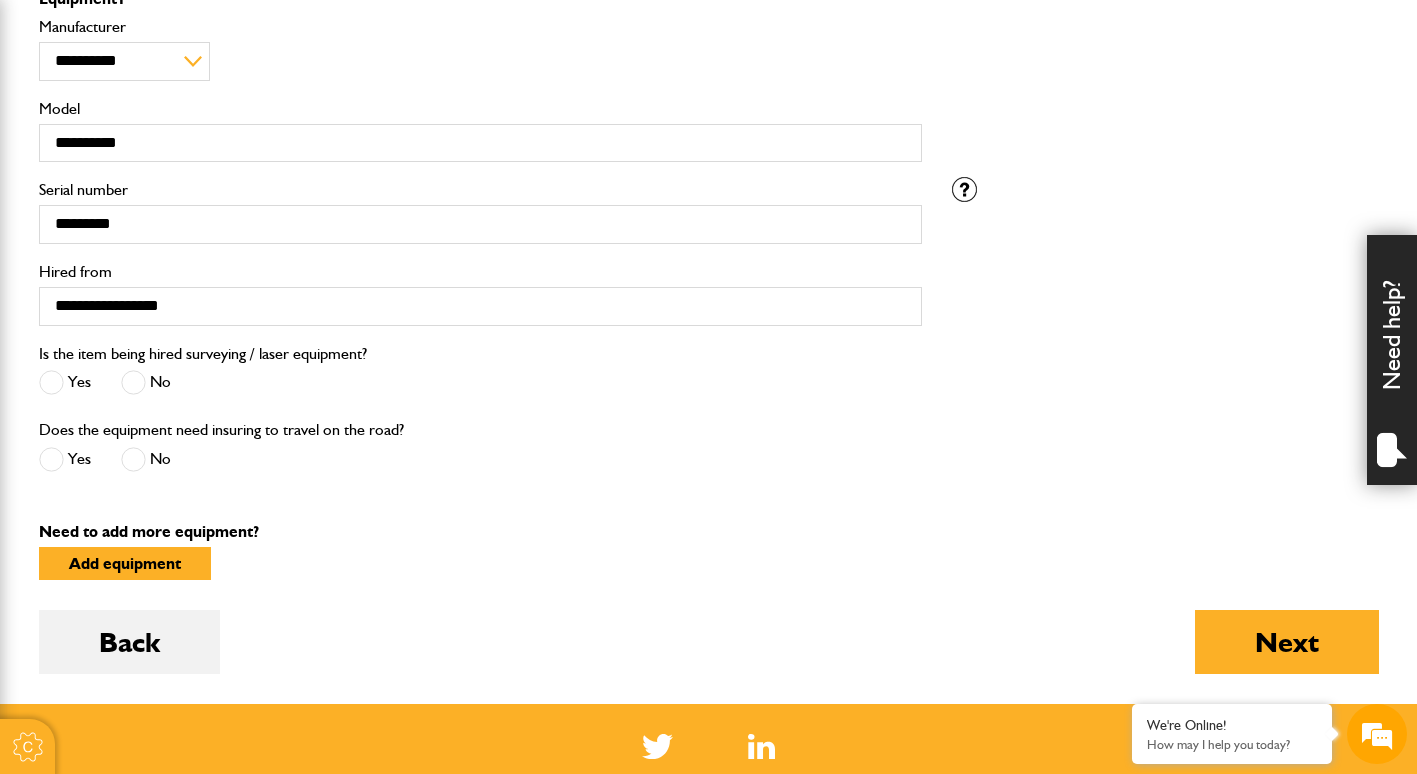 scroll, scrollTop: 600, scrollLeft: 0, axis: vertical 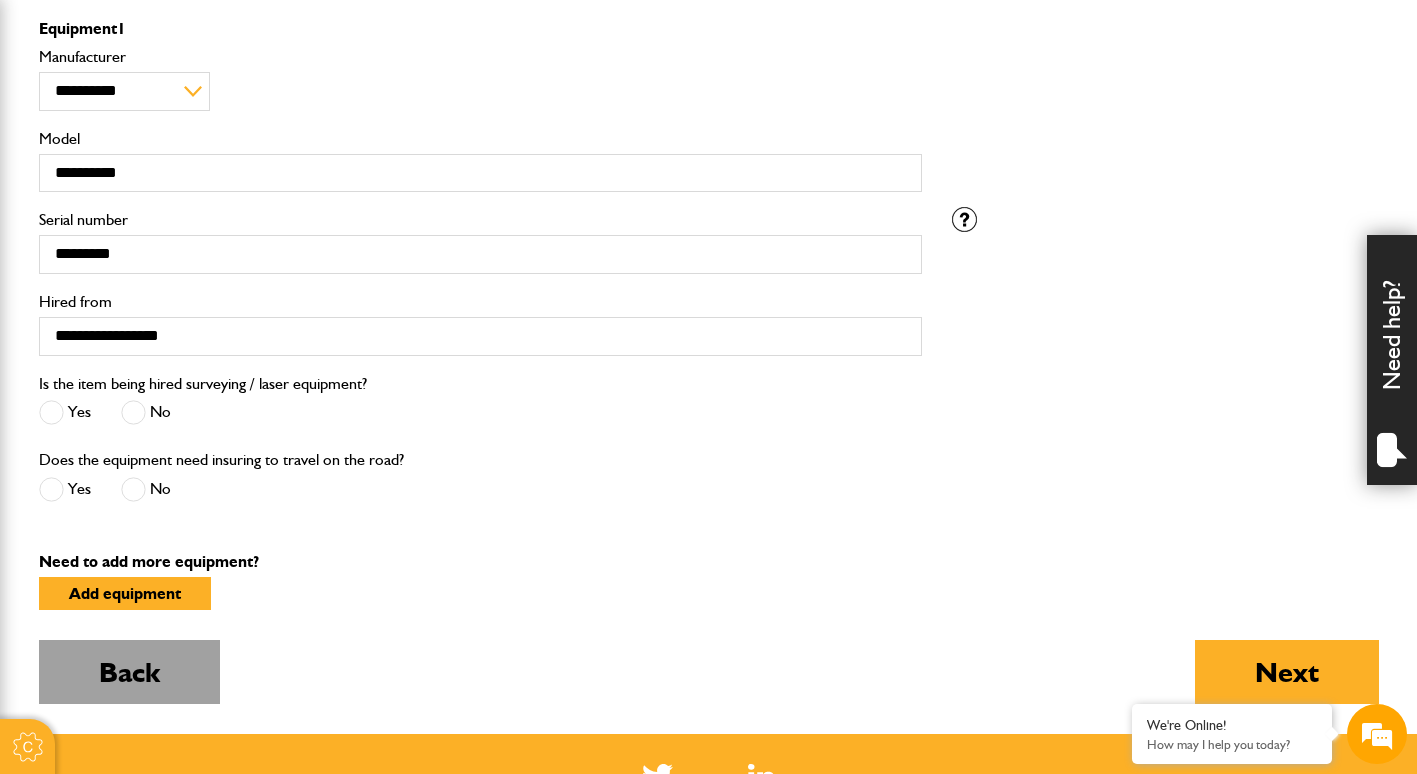 click on "Back" at bounding box center [129, 672] 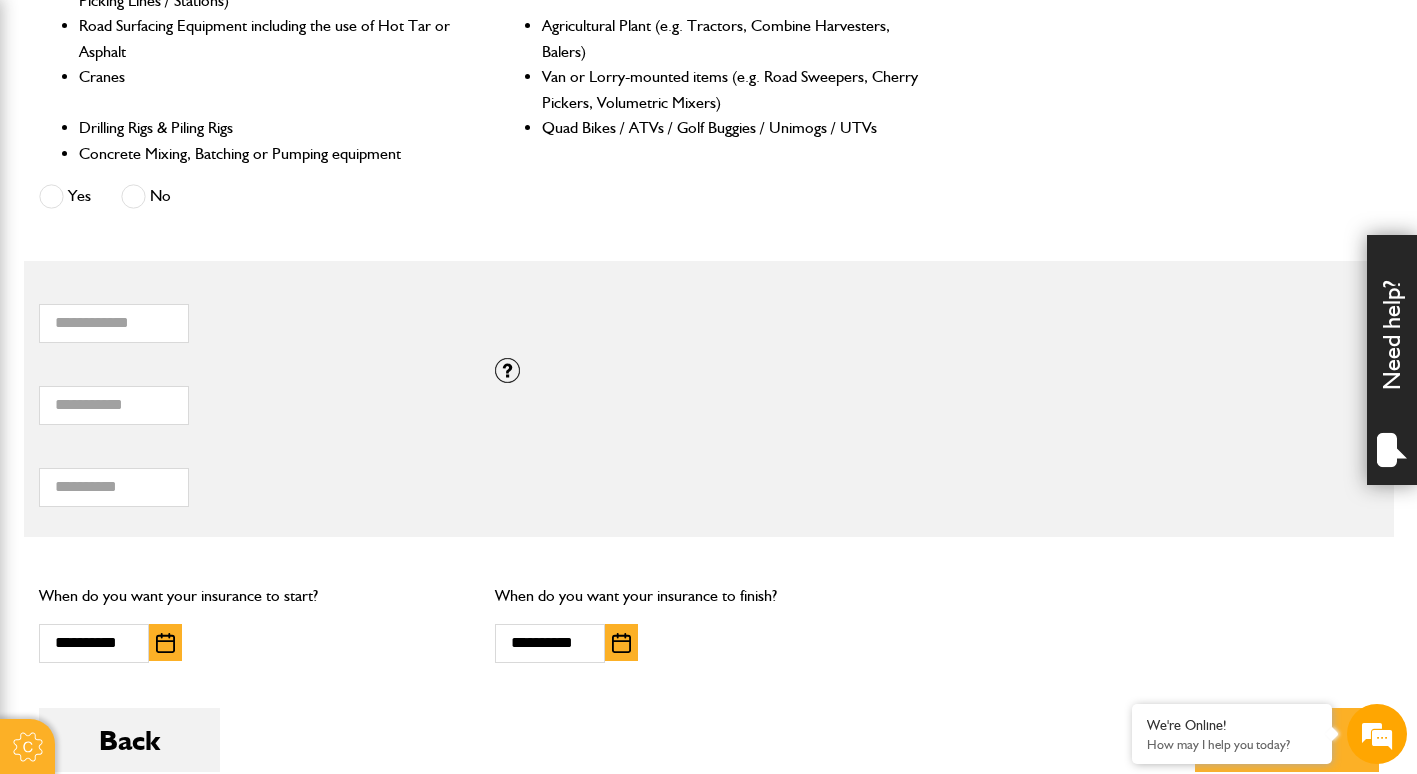 scroll, scrollTop: 1100, scrollLeft: 0, axis: vertical 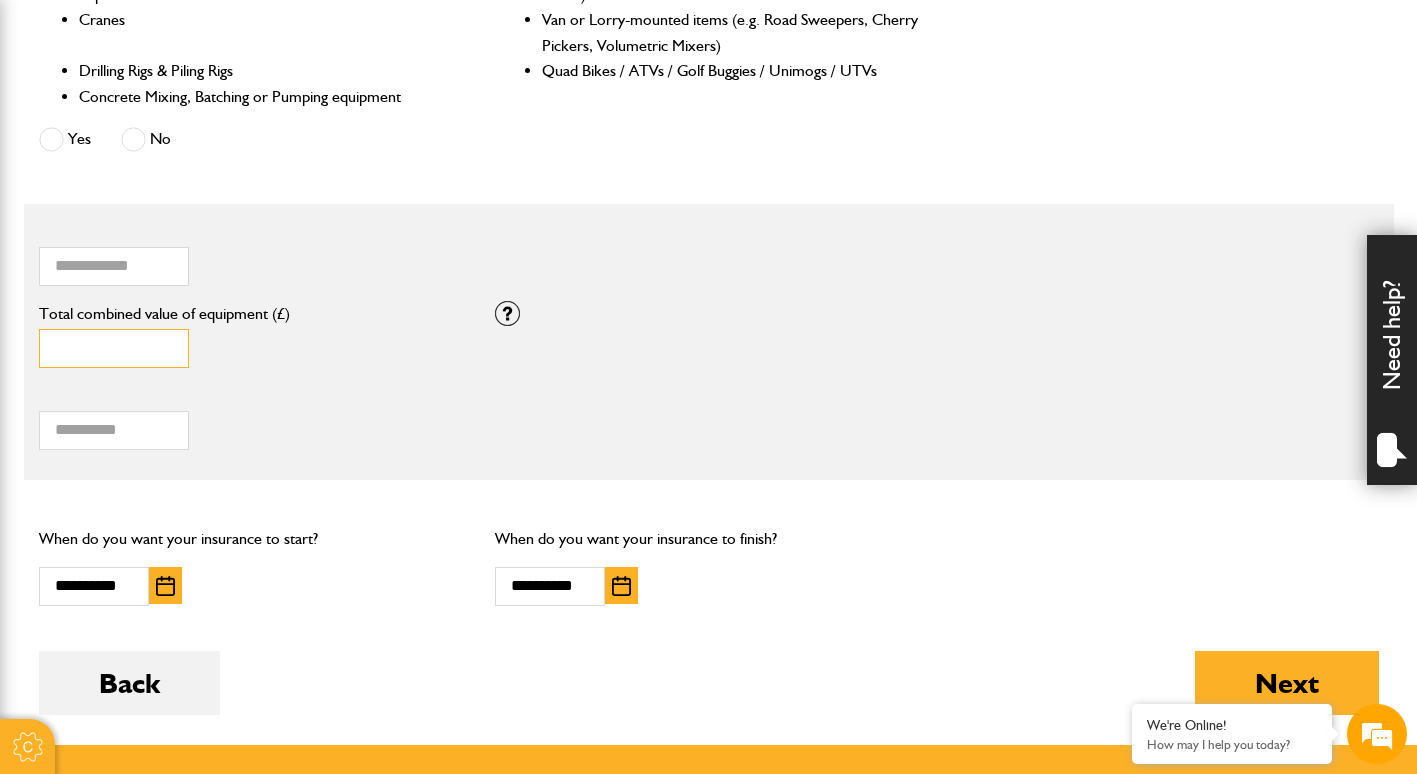 drag, startPoint x: 127, startPoint y: 347, endPoint x: 24, endPoint y: 347, distance: 103 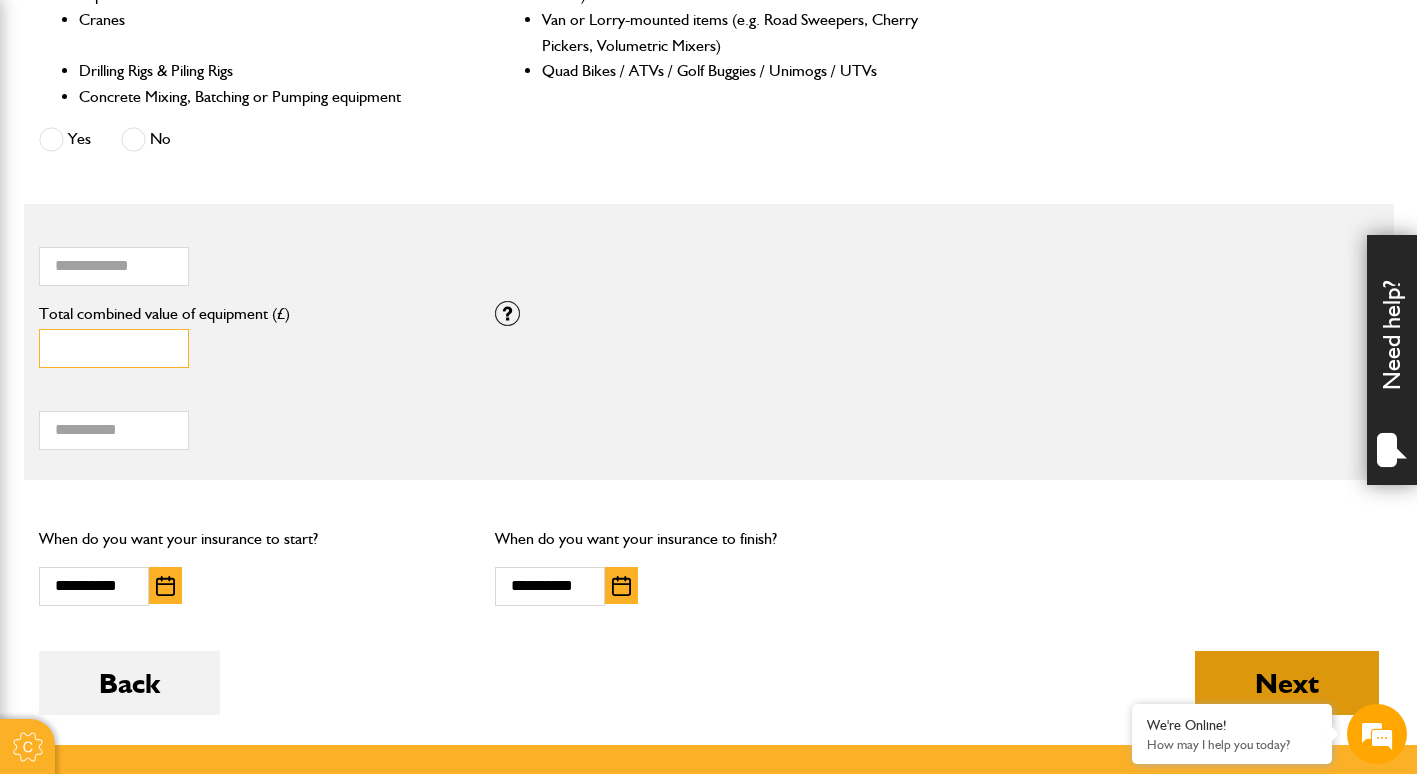 type on "*****" 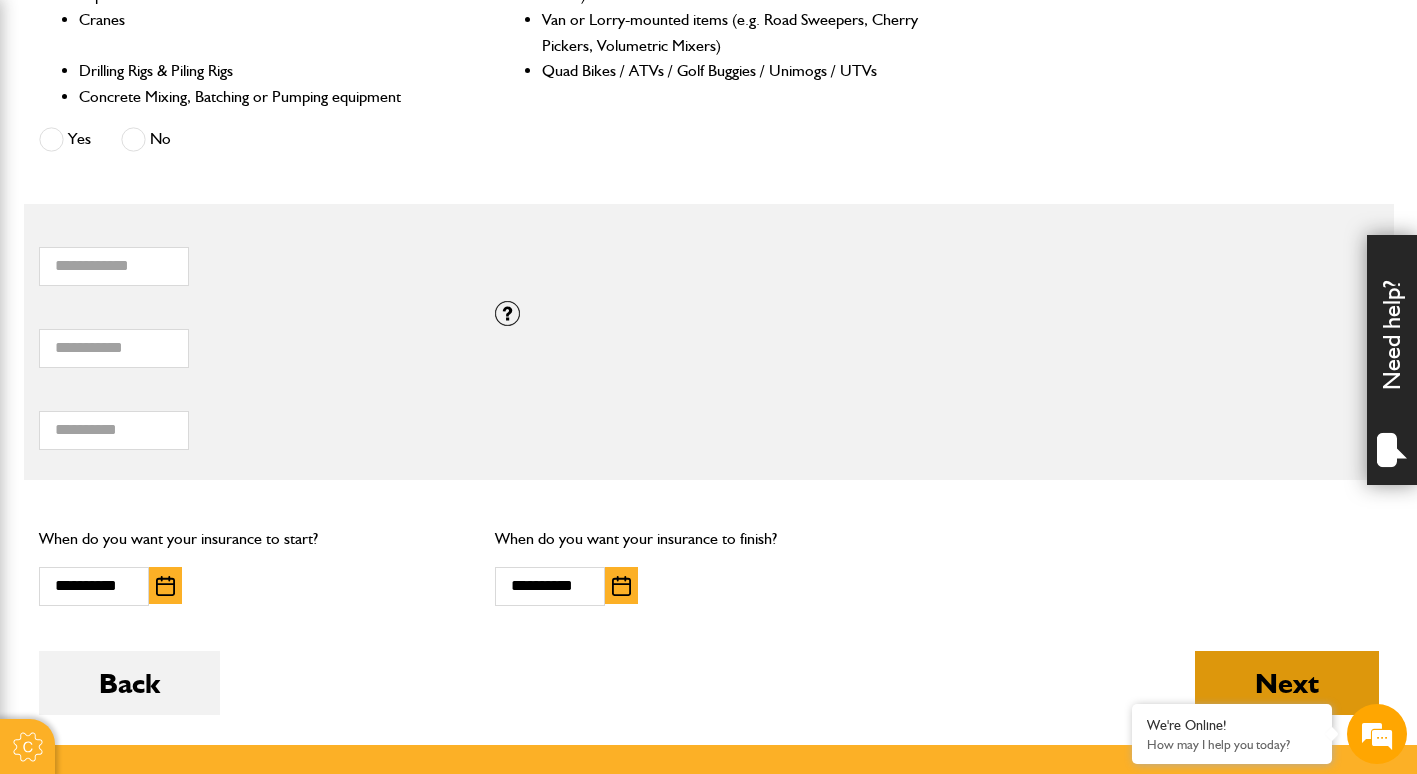click on "Next" at bounding box center (1287, 683) 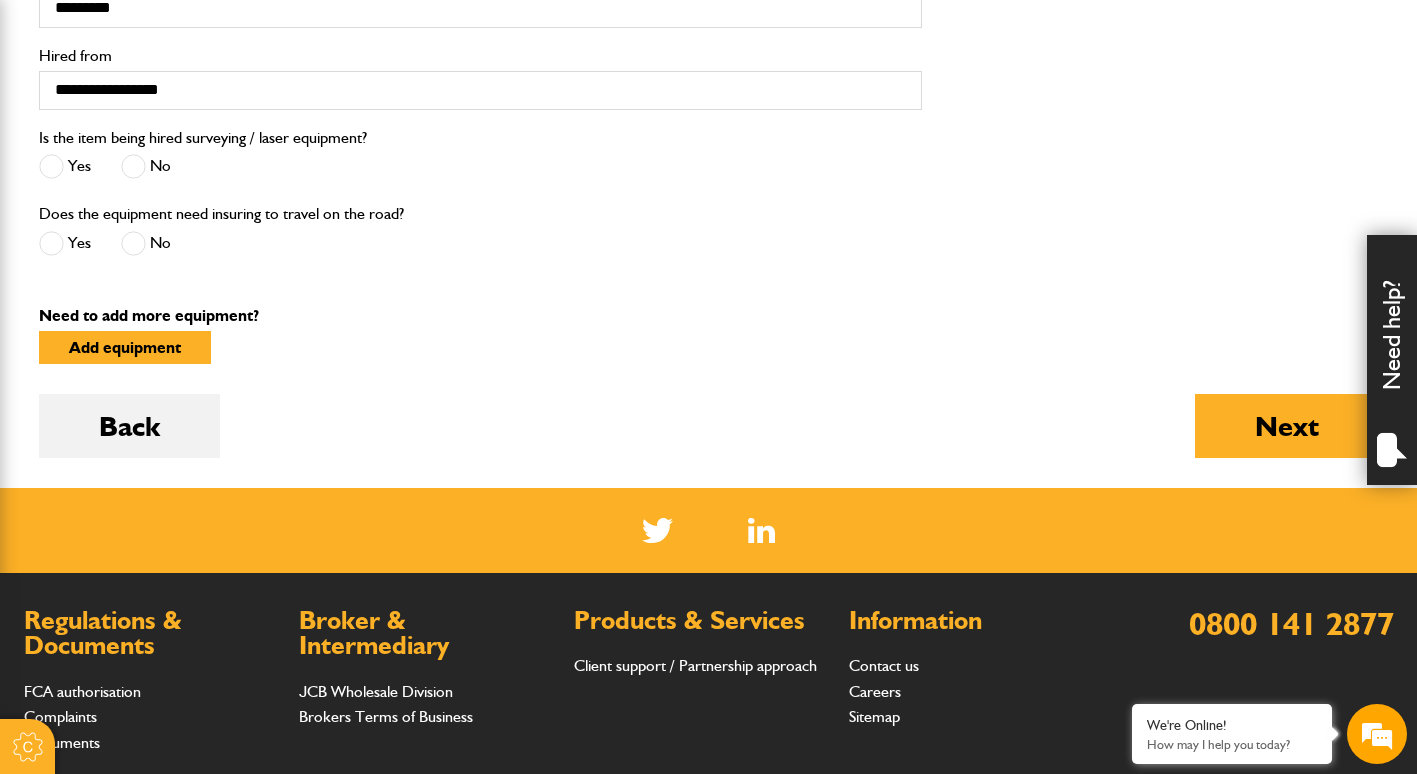scroll, scrollTop: 900, scrollLeft: 0, axis: vertical 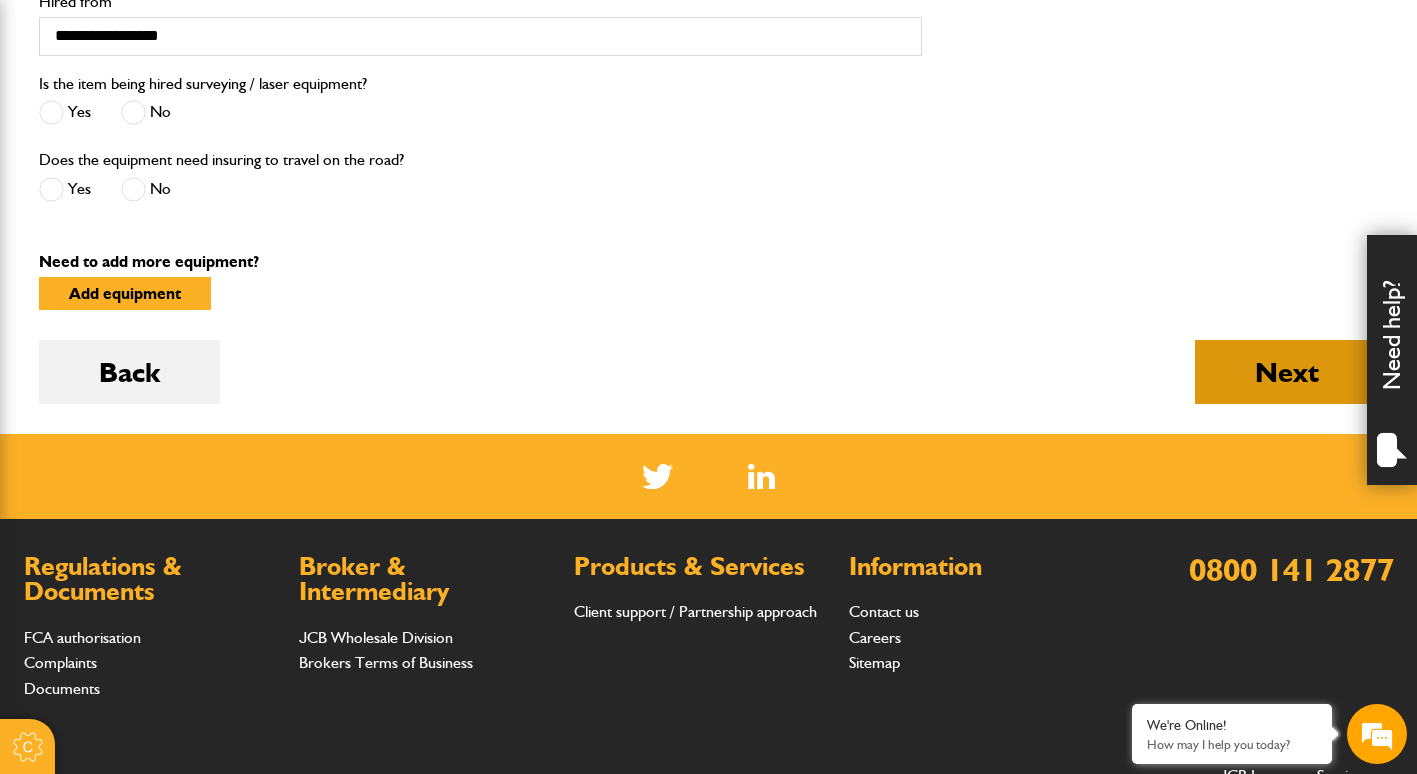 click on "Next" at bounding box center (1287, 372) 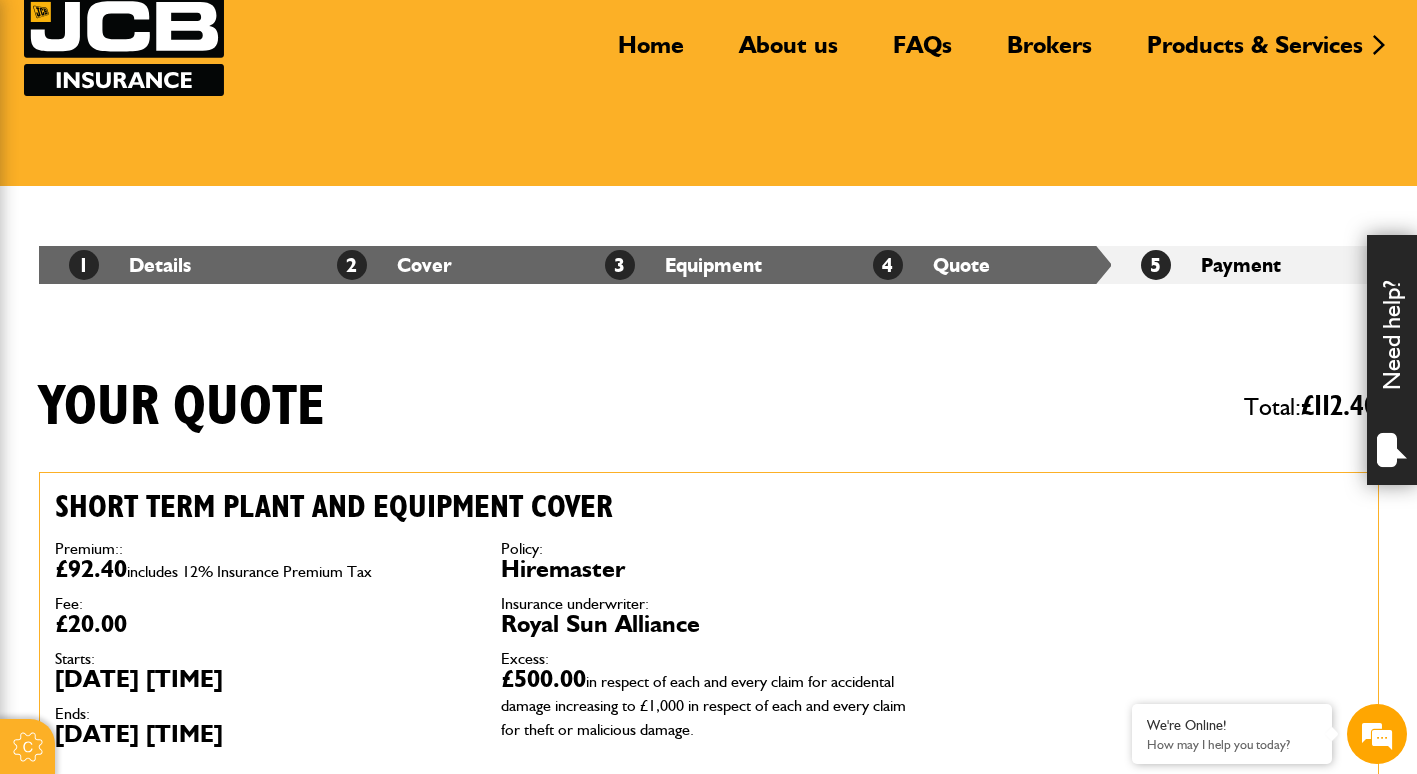scroll, scrollTop: 0, scrollLeft: 0, axis: both 